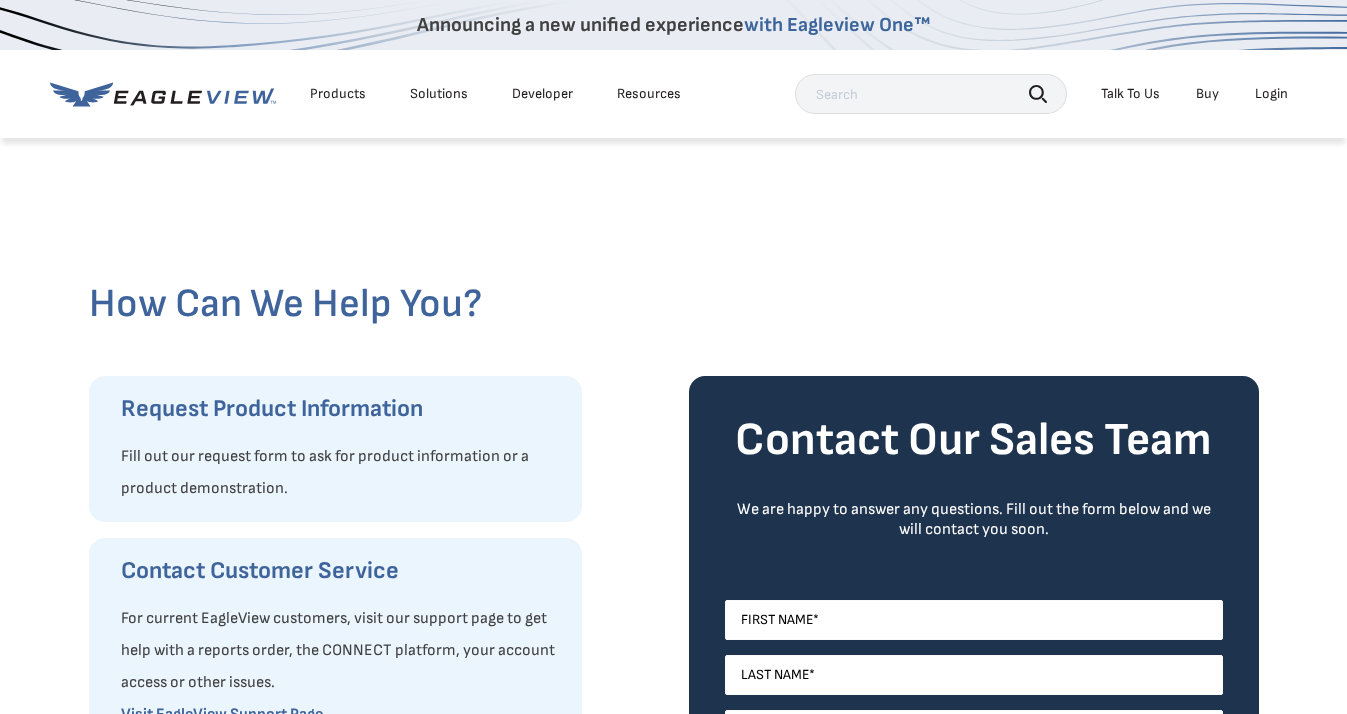 scroll, scrollTop: 0, scrollLeft: 0, axis: both 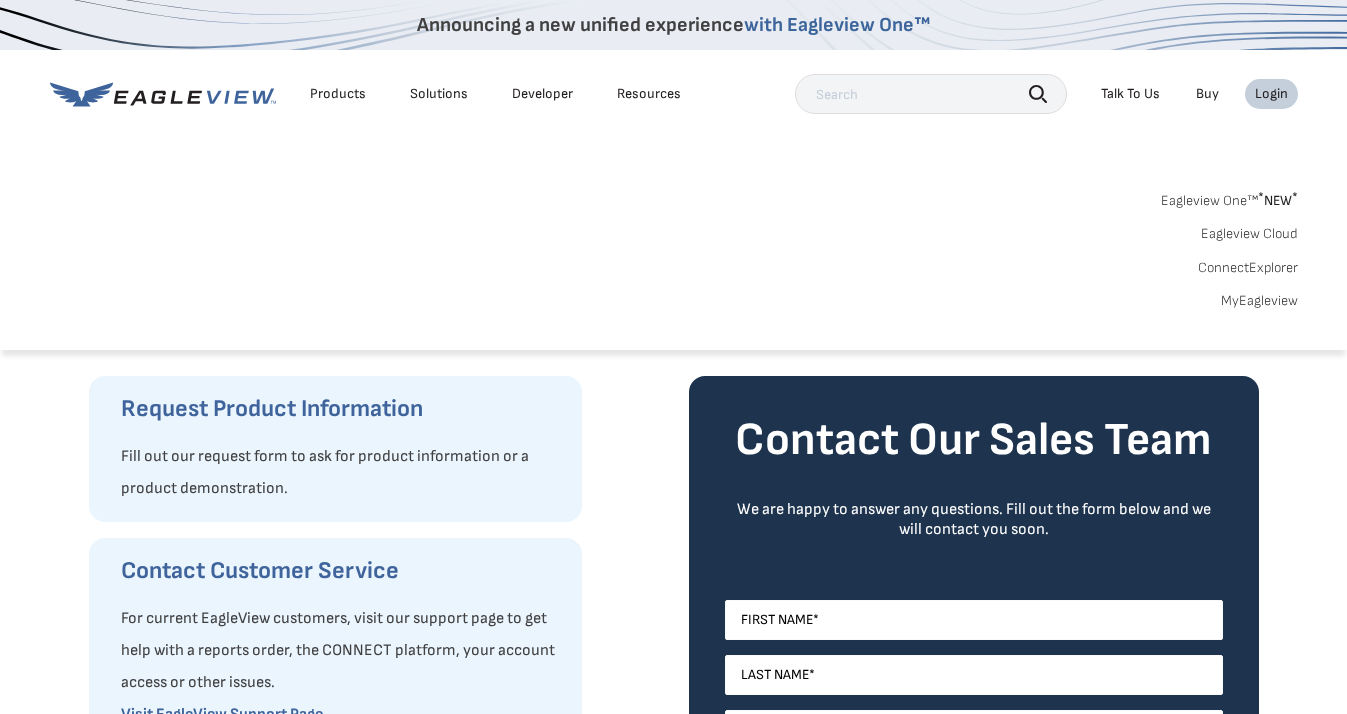 click on "Eagleview One™  * NEW *" at bounding box center (1229, 197) 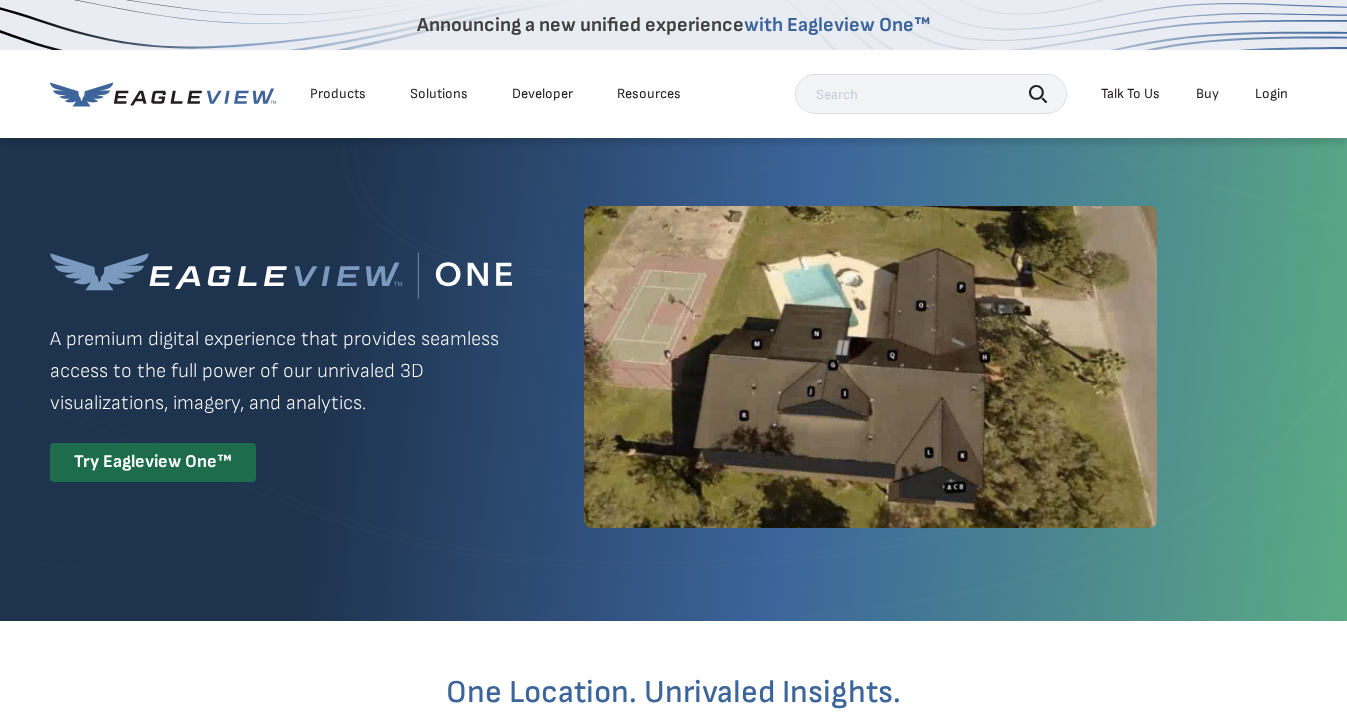 scroll, scrollTop: 0, scrollLeft: 0, axis: both 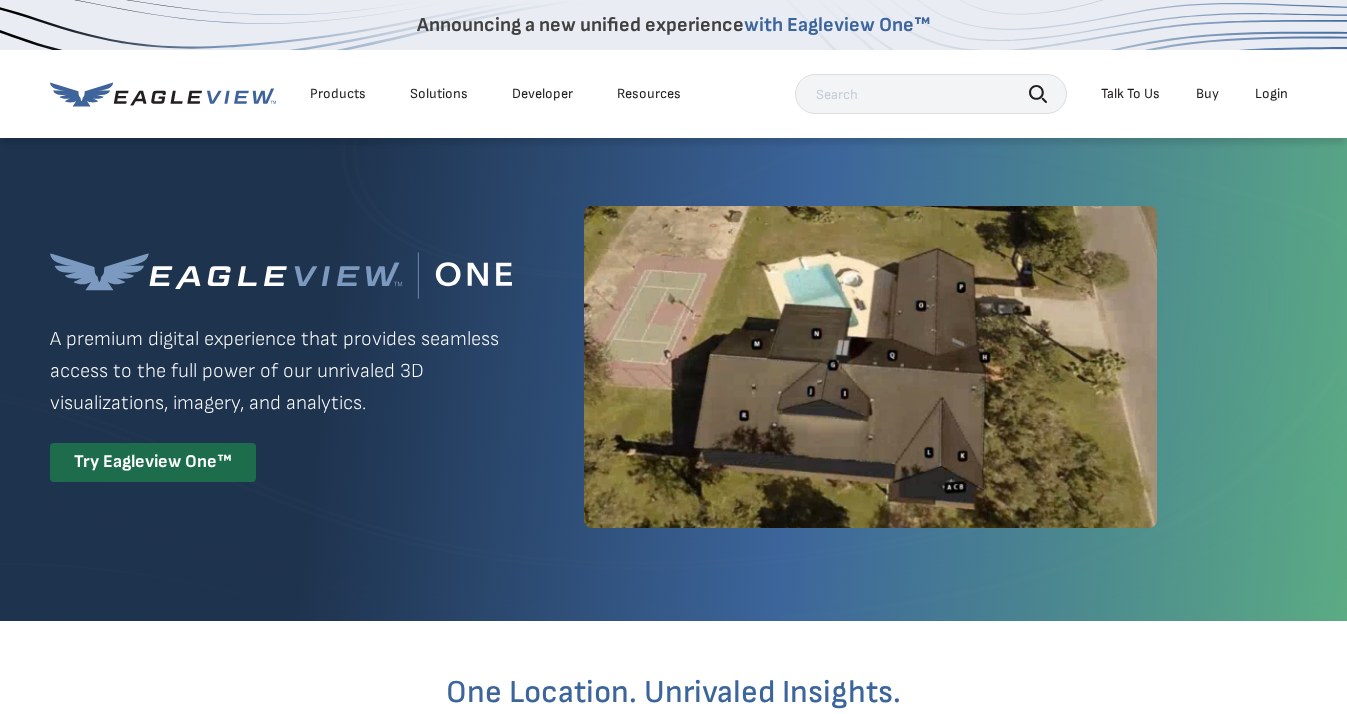 click on "Login" at bounding box center [1271, 94] 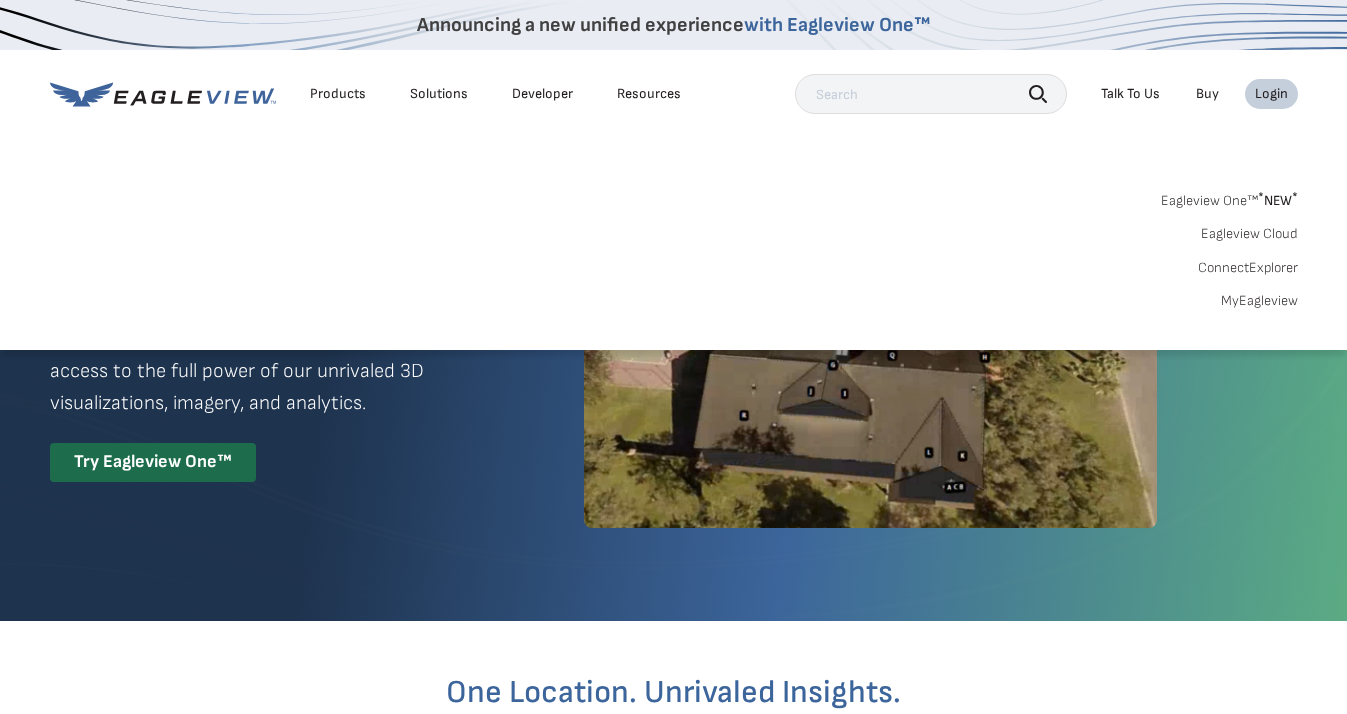 click on "MyEagleview" at bounding box center [1259, 301] 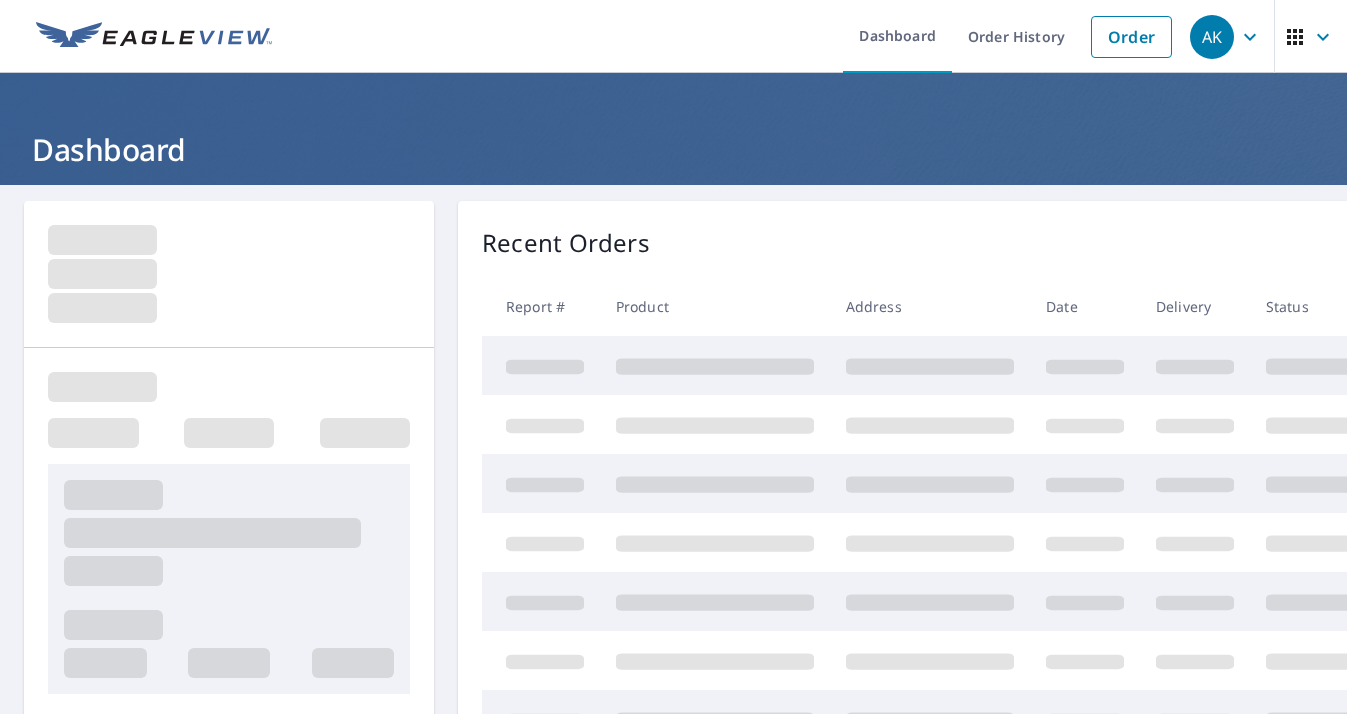 scroll, scrollTop: 0, scrollLeft: 0, axis: both 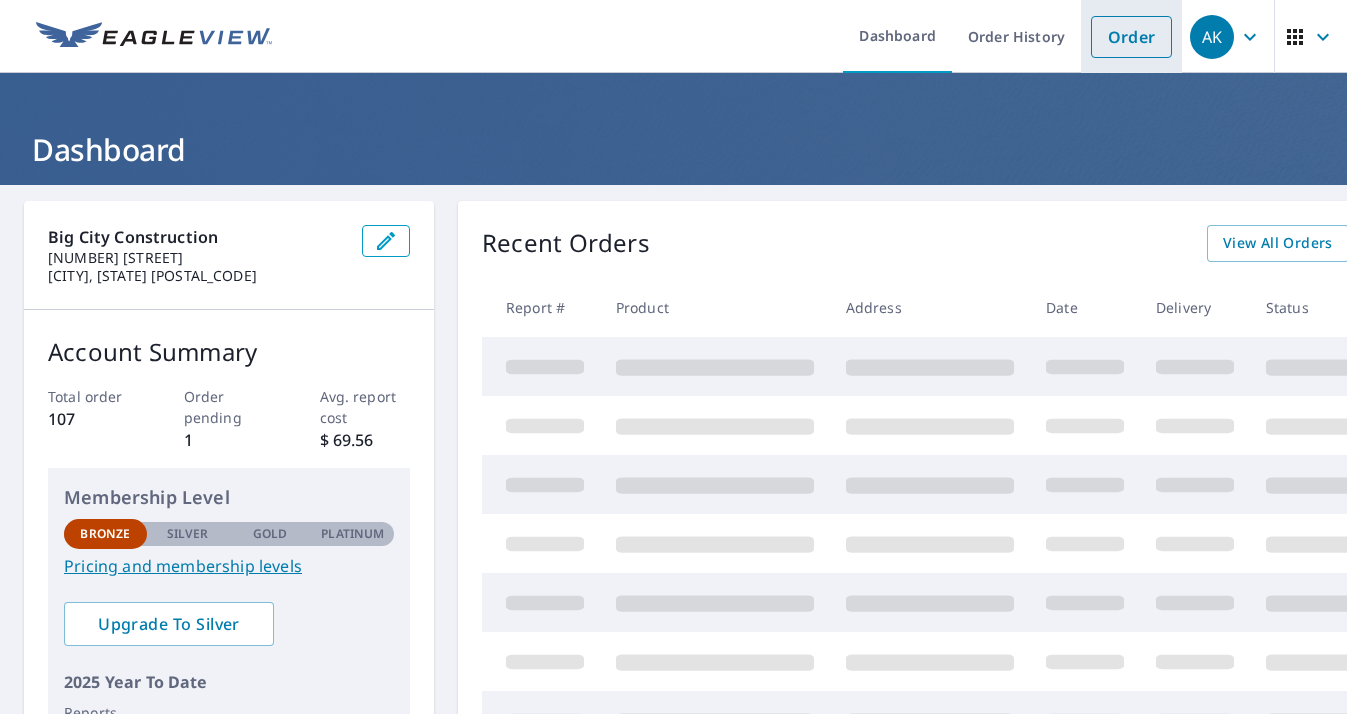 click on "Order" at bounding box center (1131, 37) 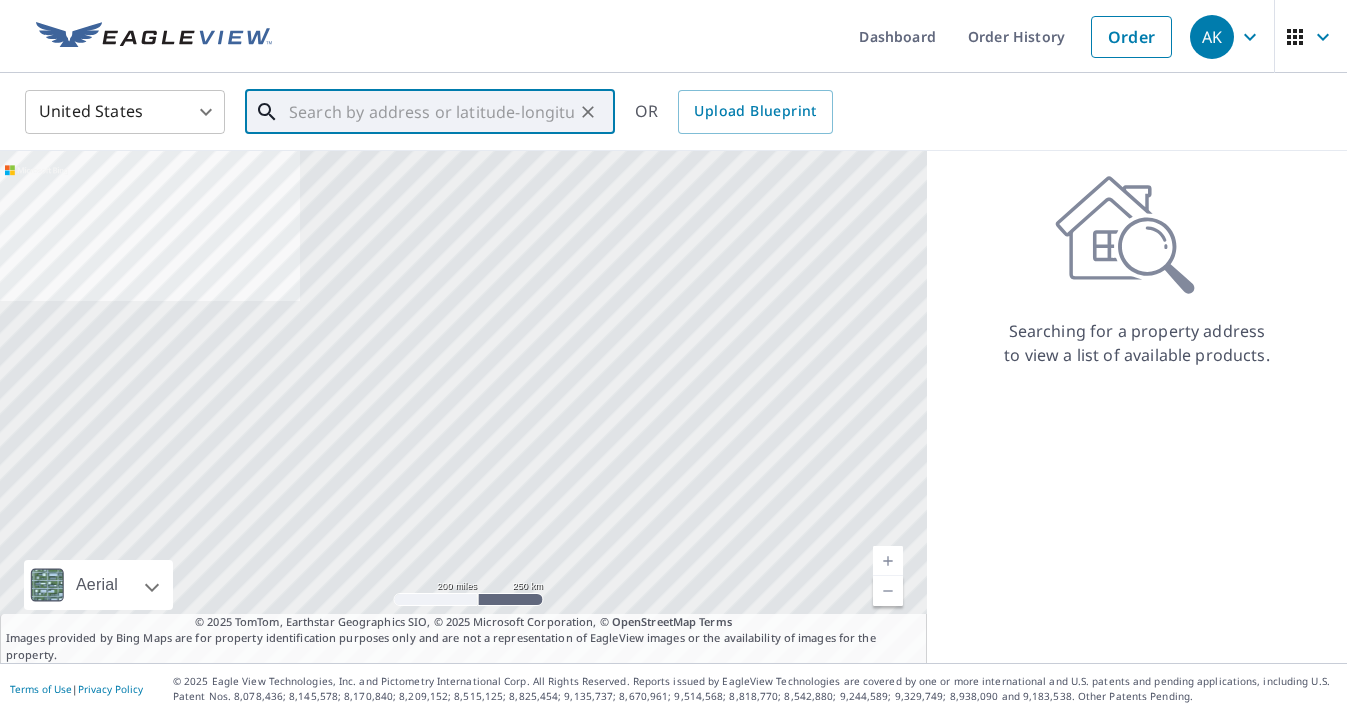 click at bounding box center [431, 112] 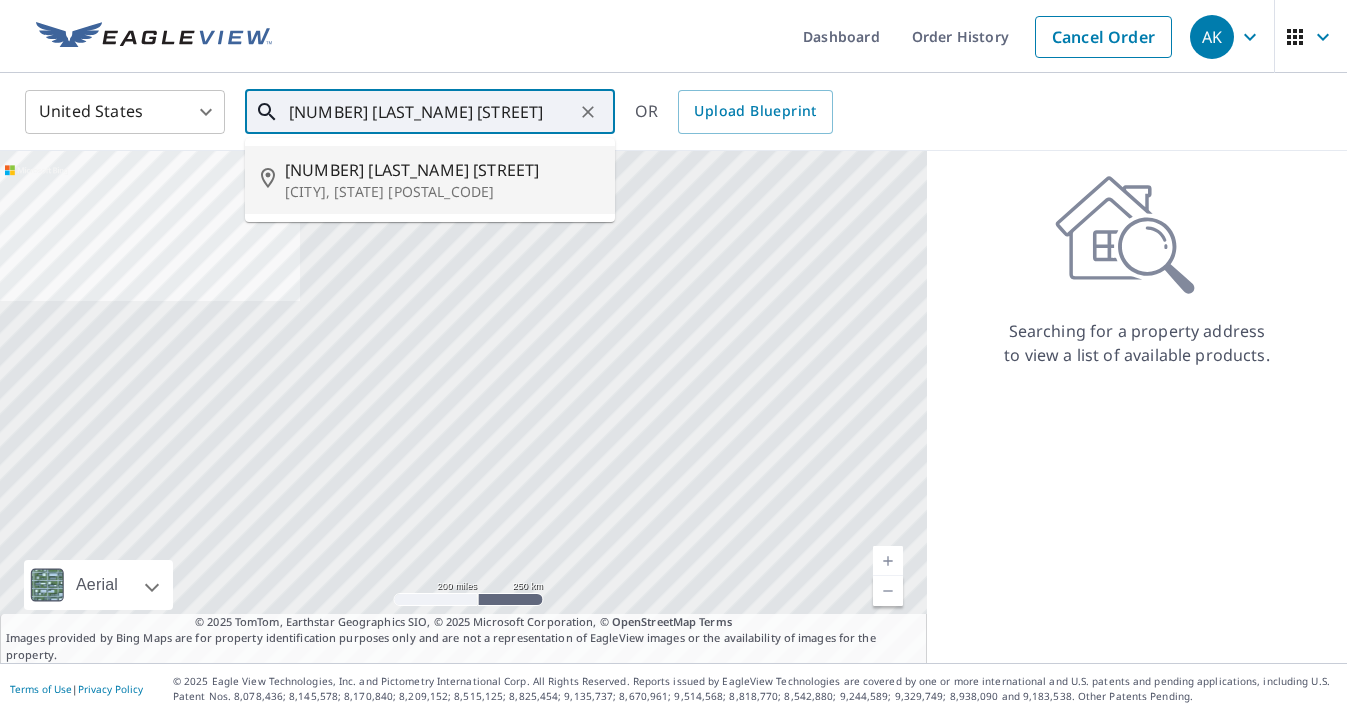 click on "[NUMBER] [LAST_NAME] [STREET]" at bounding box center (442, 170) 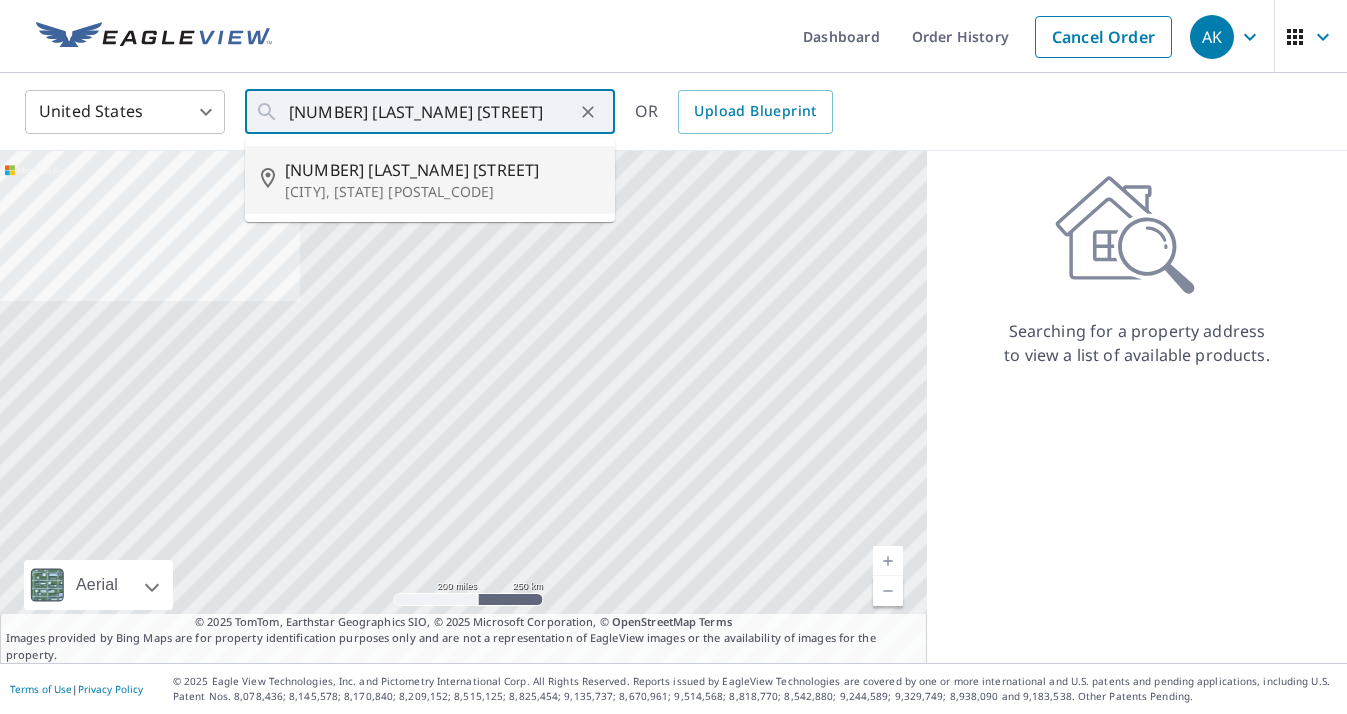 type on "[NUMBER] [LAST_NAME] [STREET] [CITY], [STATE] [POSTAL_CODE]" 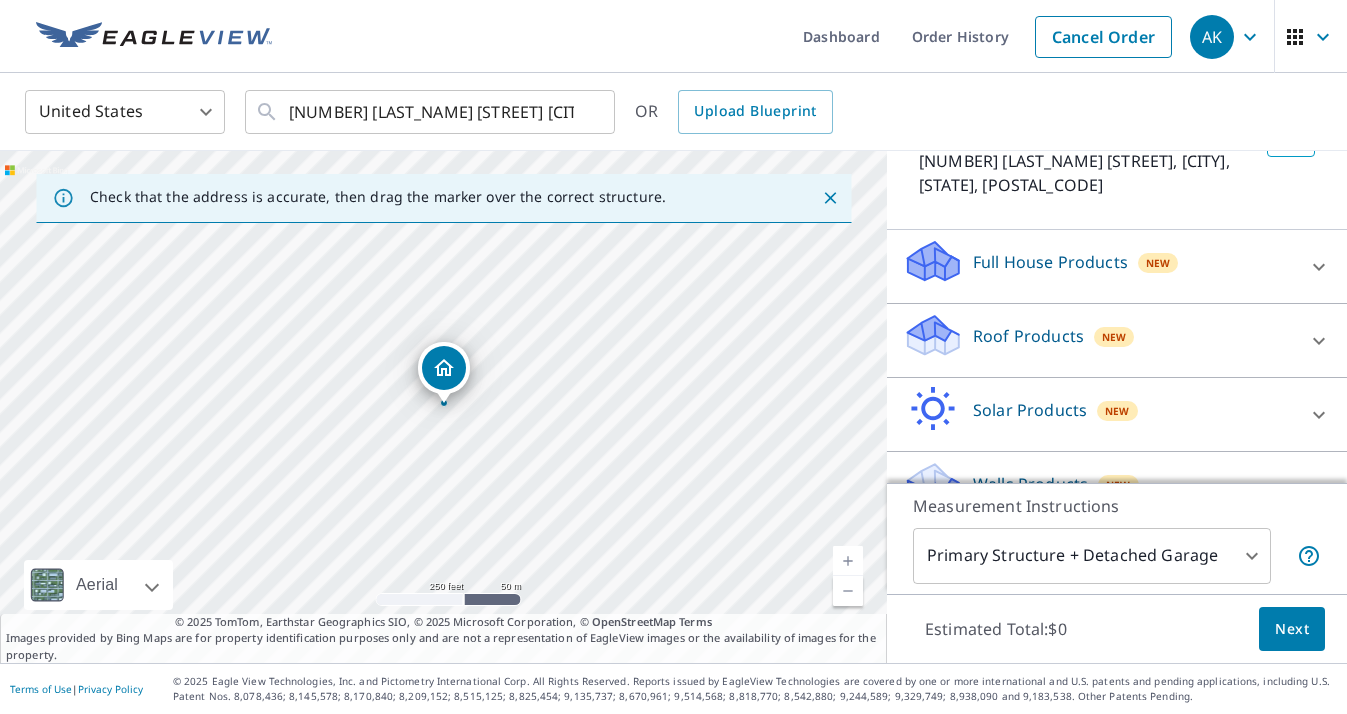 scroll, scrollTop: 171, scrollLeft: 0, axis: vertical 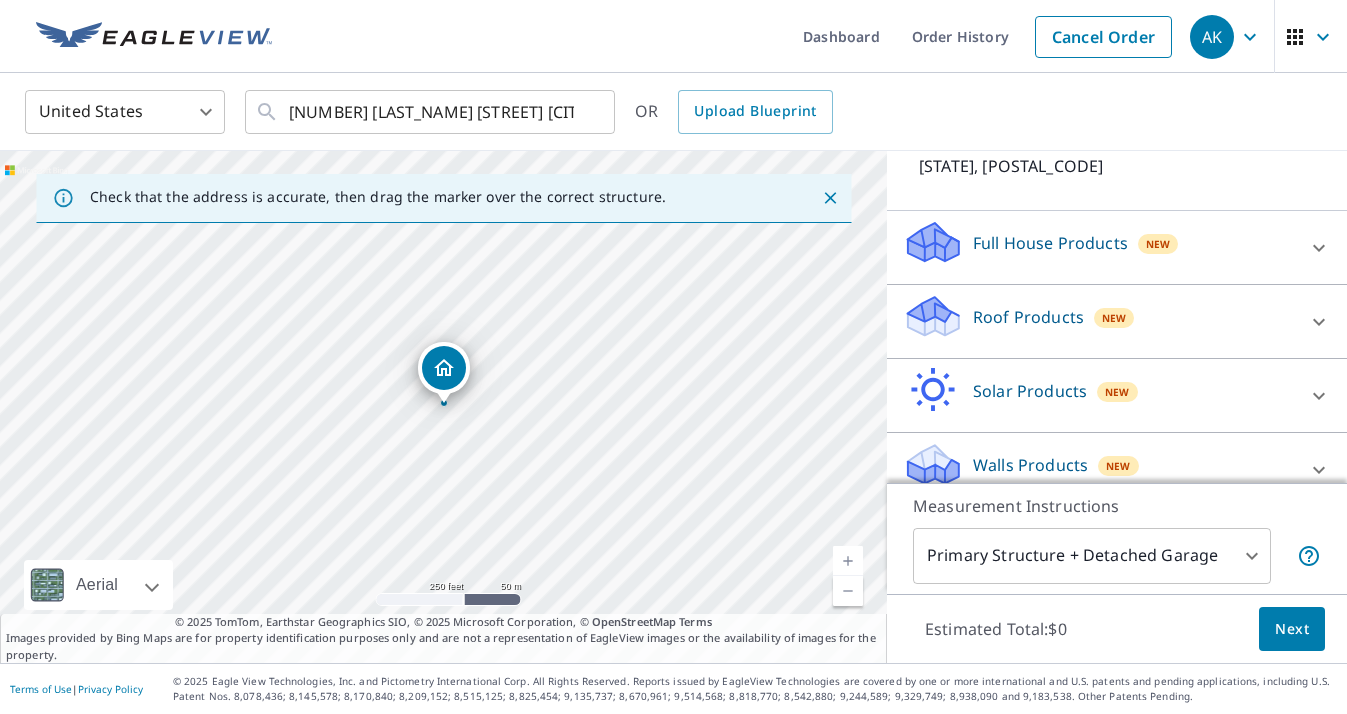 click 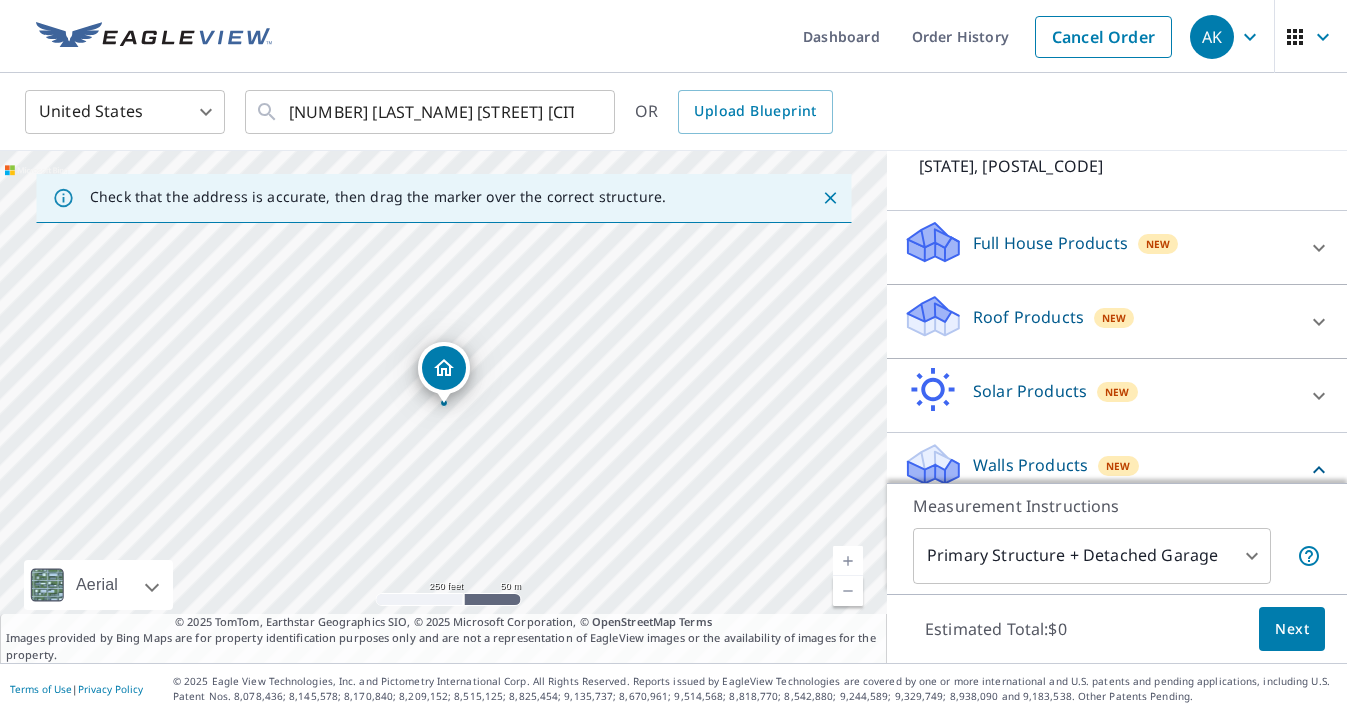 scroll, scrollTop: 286, scrollLeft: 0, axis: vertical 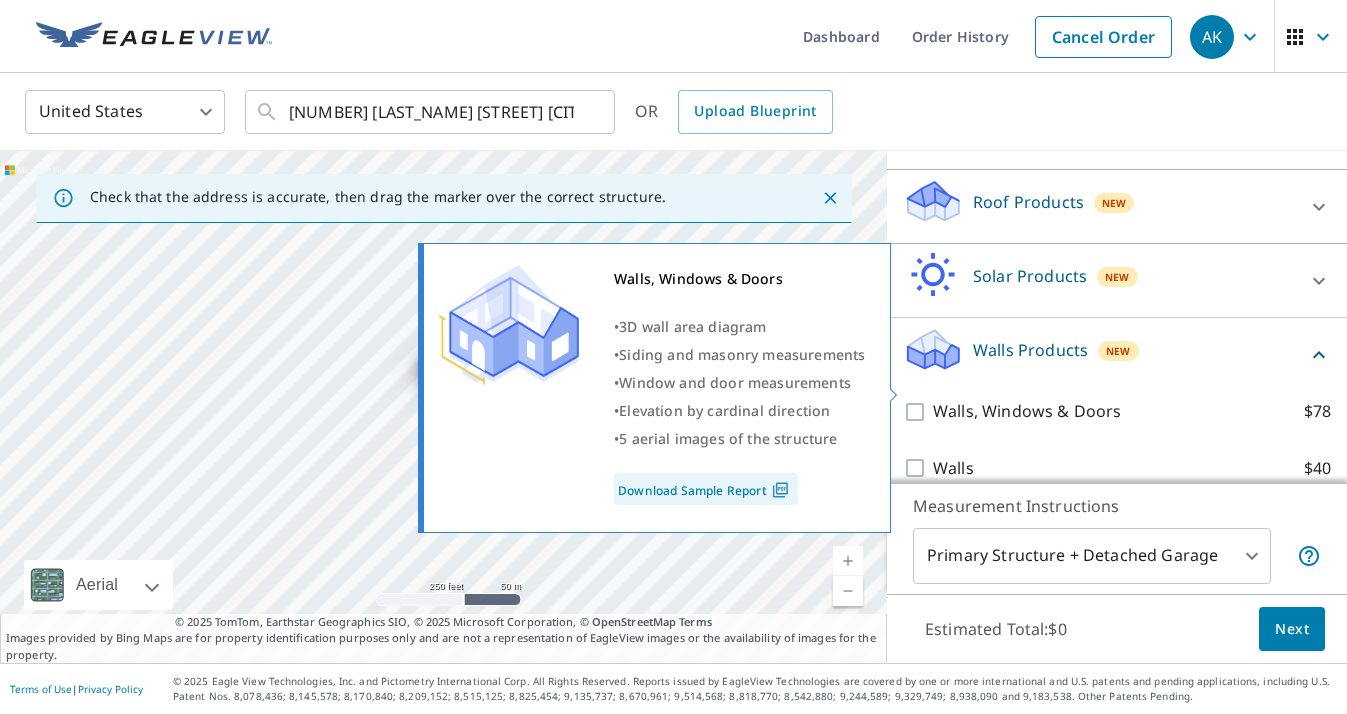 click on "Walls, Windows & Doors $78" at bounding box center (918, 412) 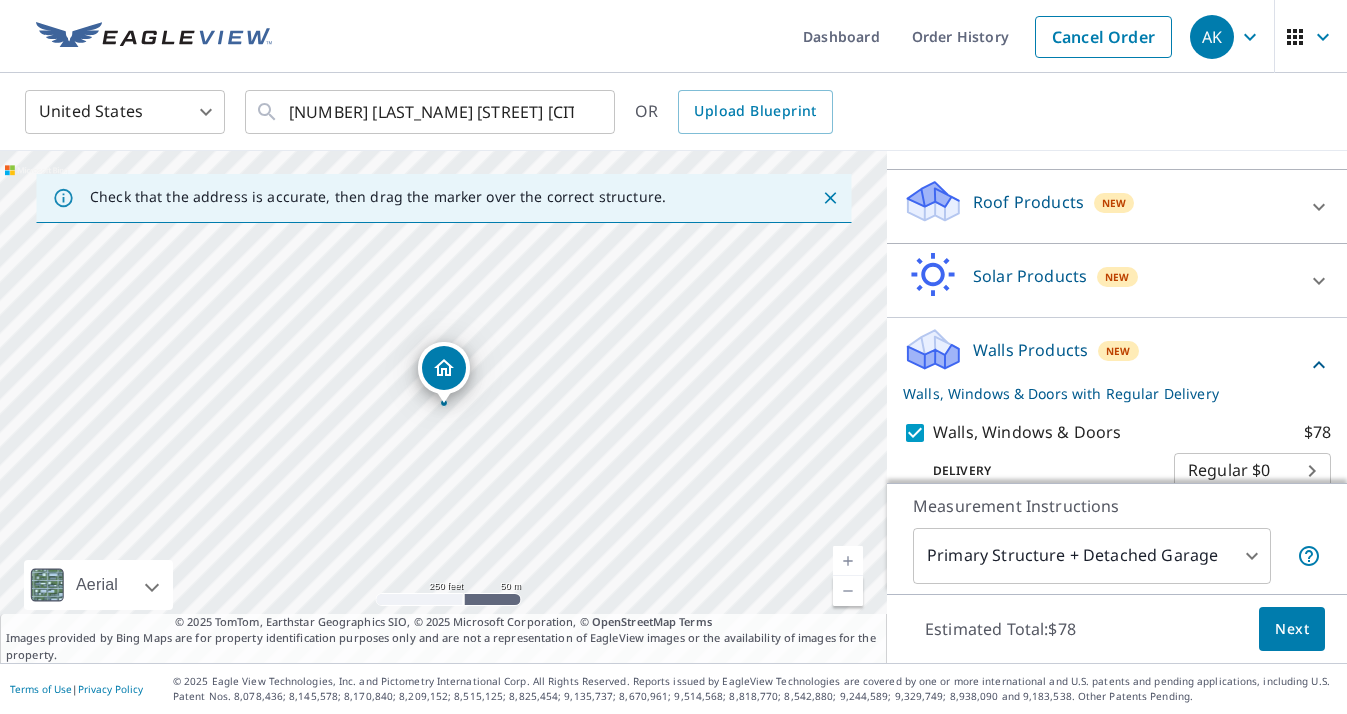 scroll, scrollTop: 351, scrollLeft: 0, axis: vertical 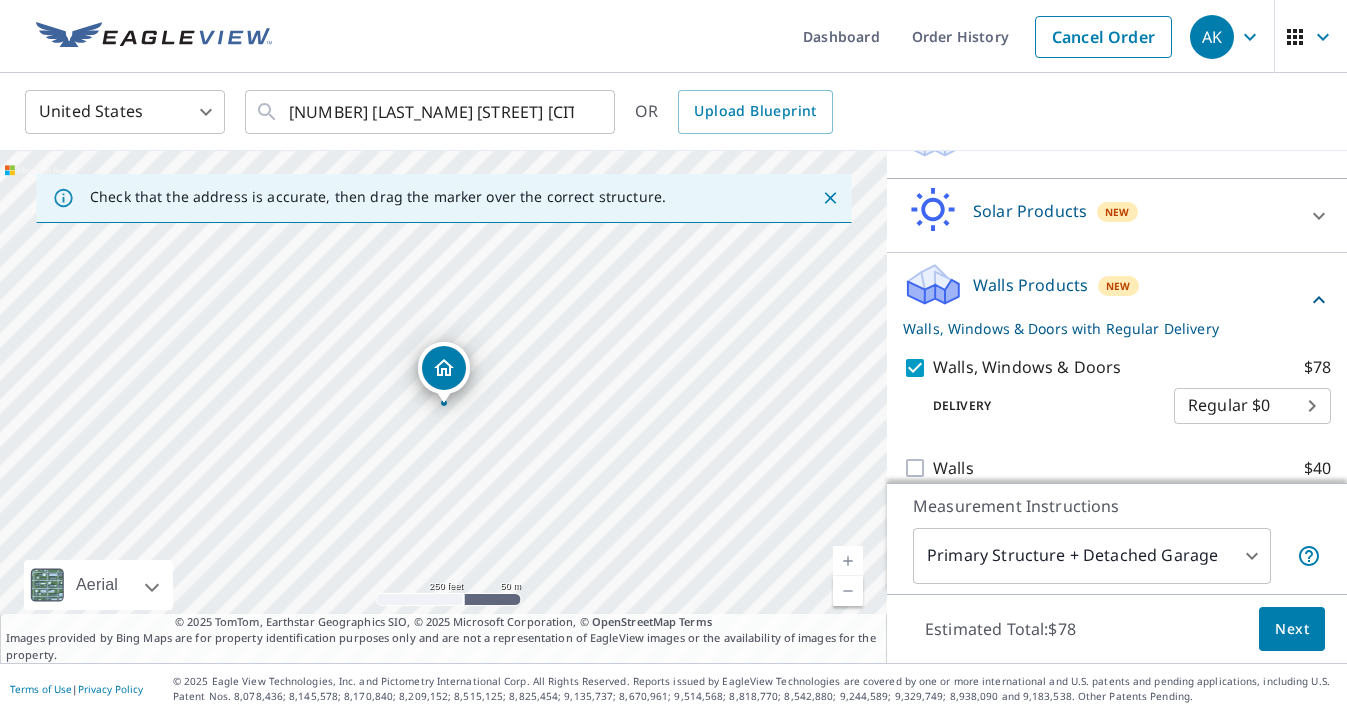 click on "Next" at bounding box center [1292, 629] 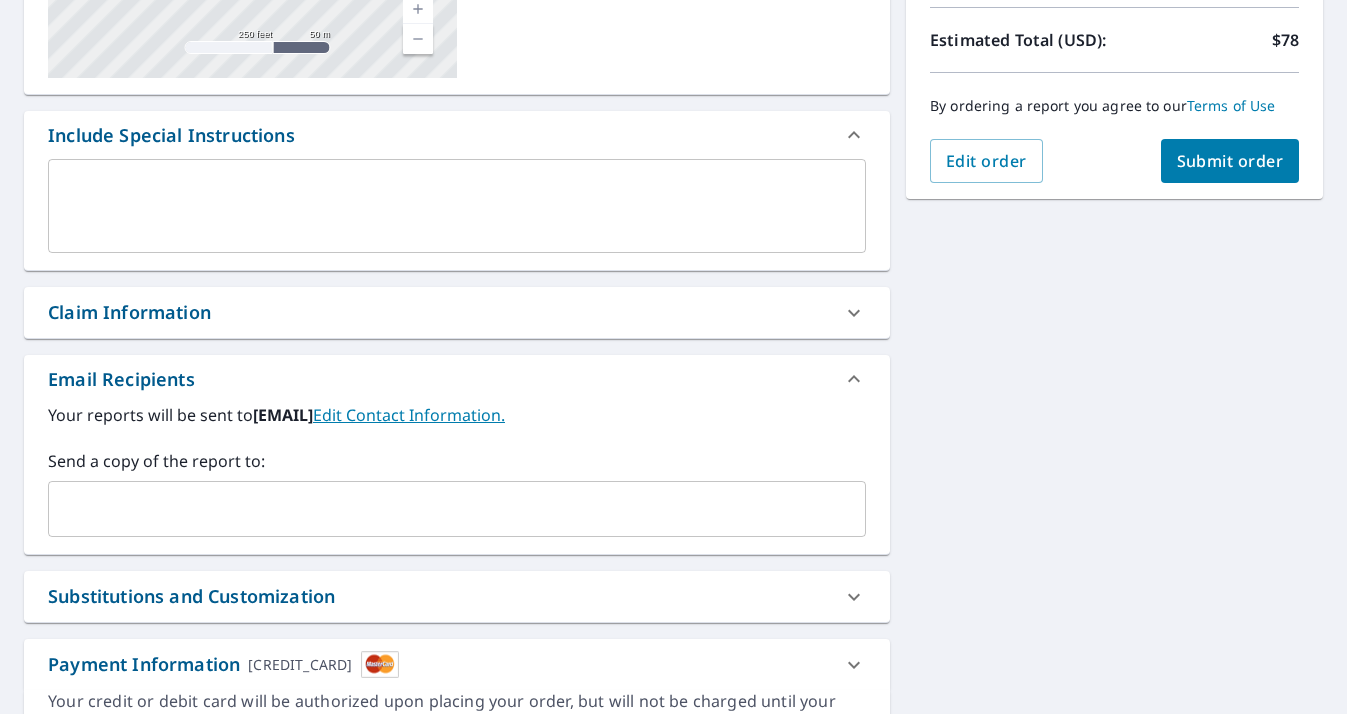 scroll, scrollTop: 468, scrollLeft: 0, axis: vertical 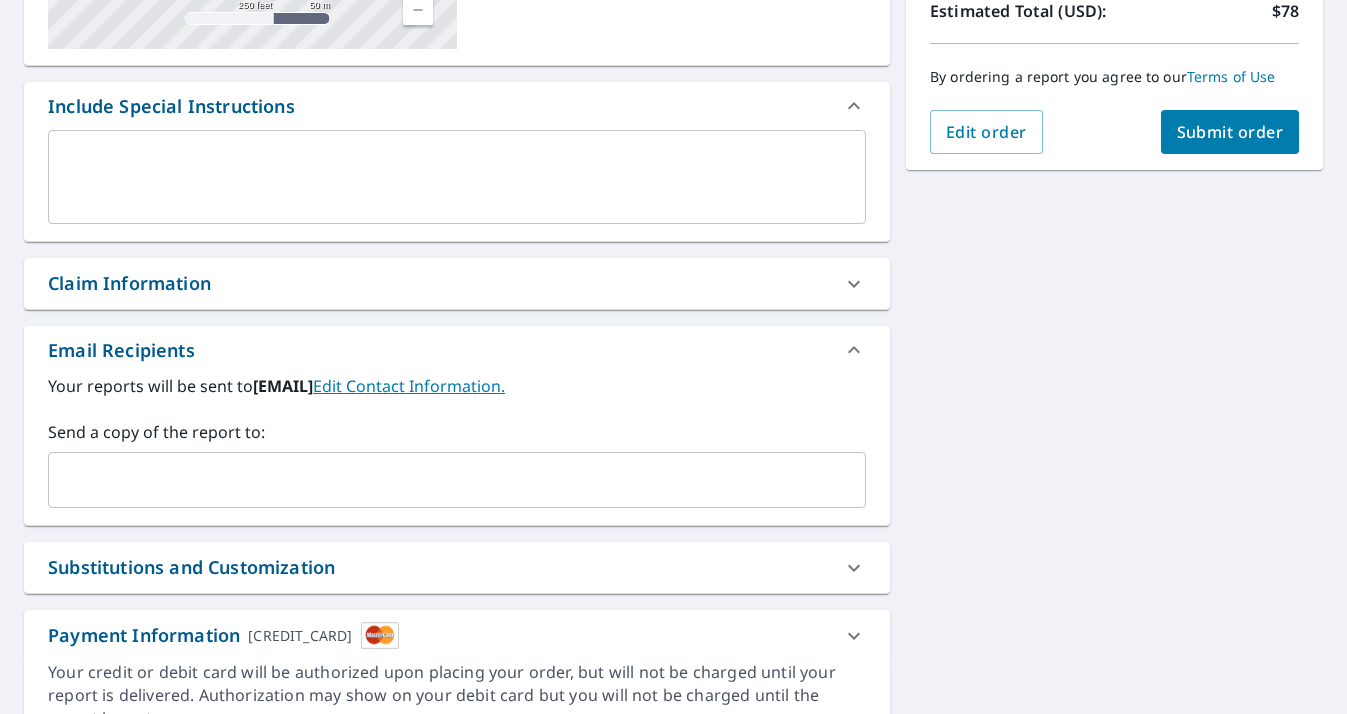 click on "​" at bounding box center (457, 480) 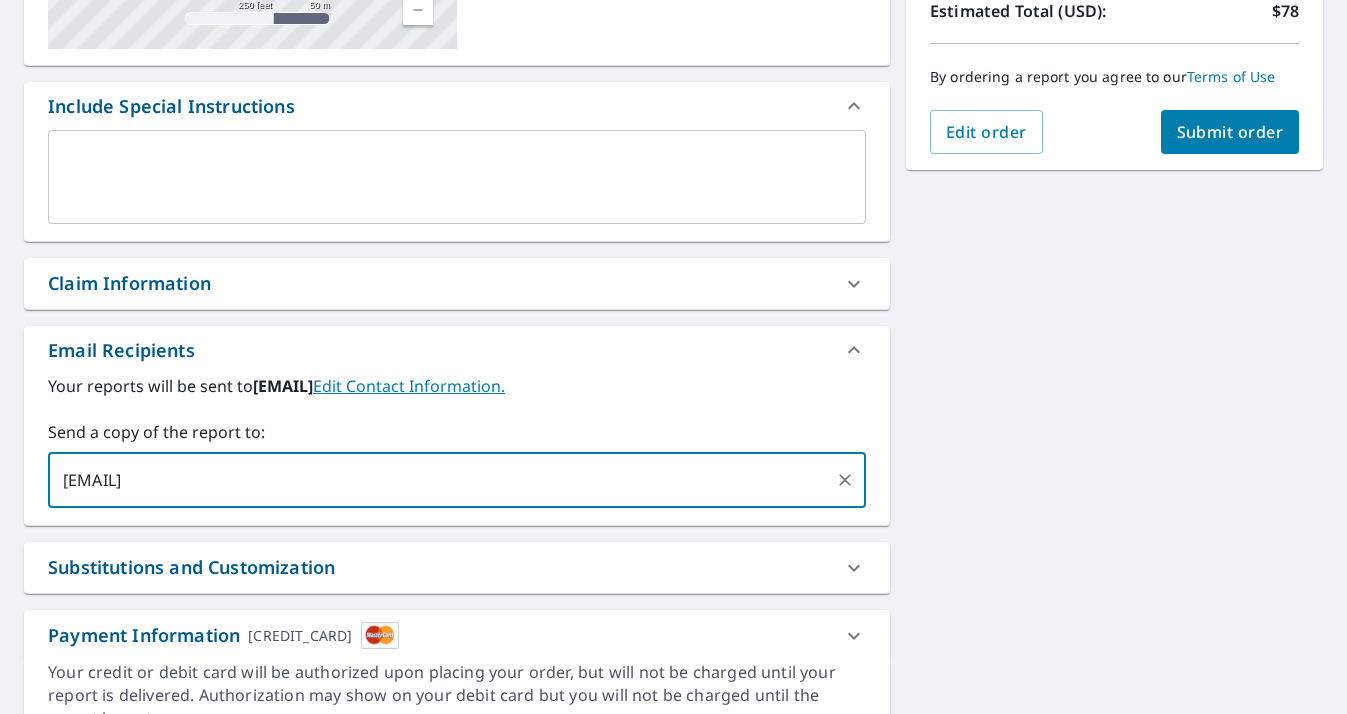 type on "[EMAIL]" 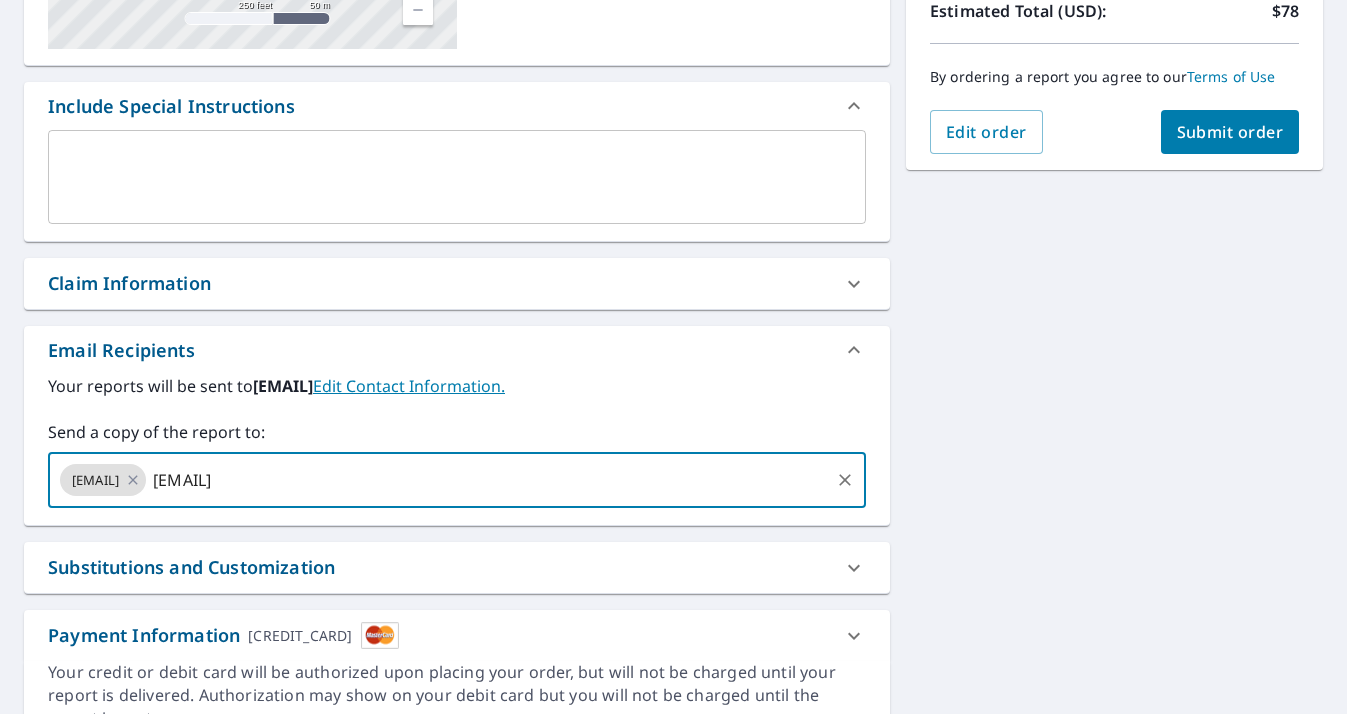 type on "[EMAIL]" 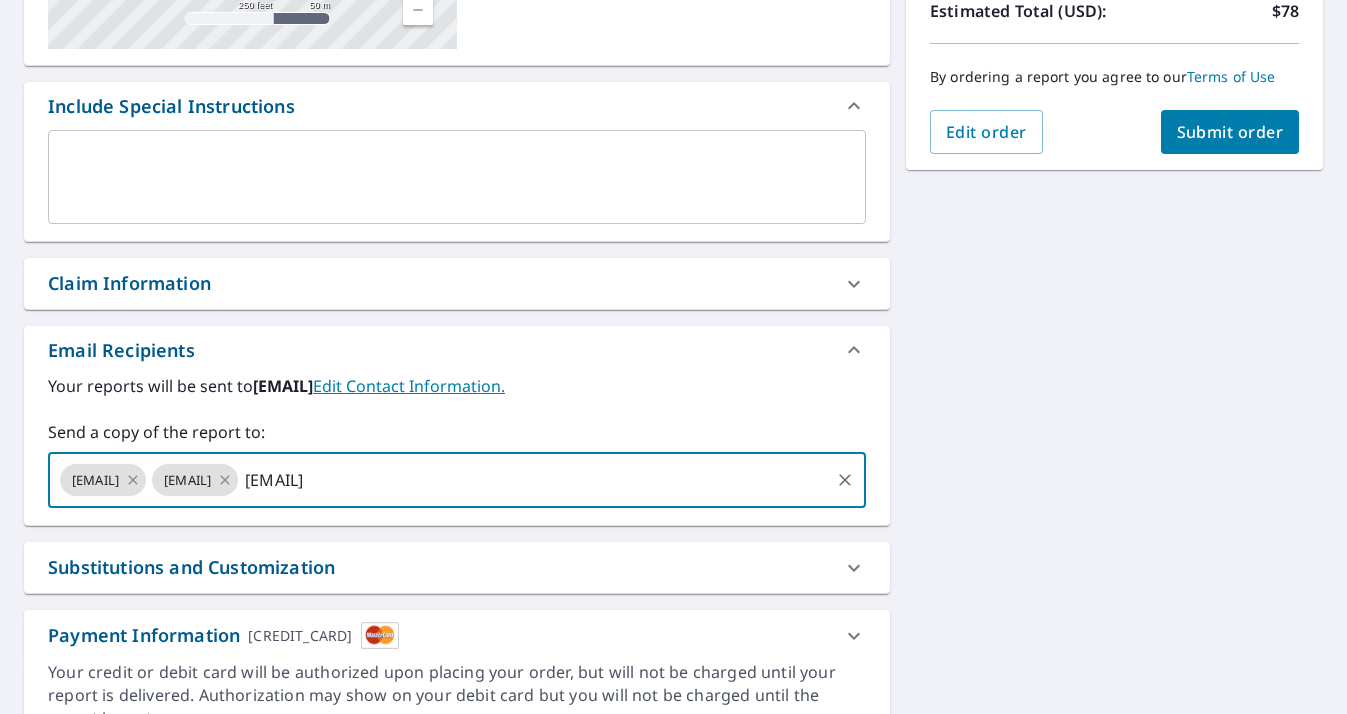 type 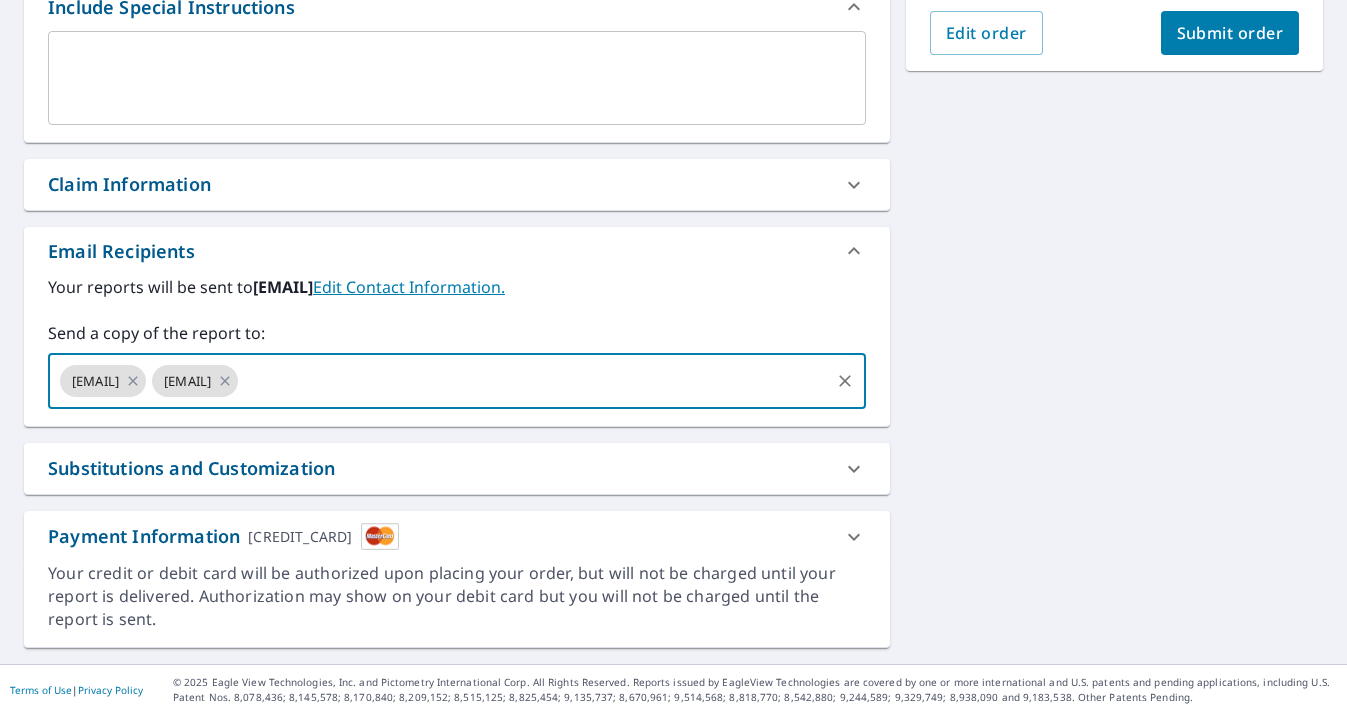 click on "Submit order" at bounding box center [1230, 33] 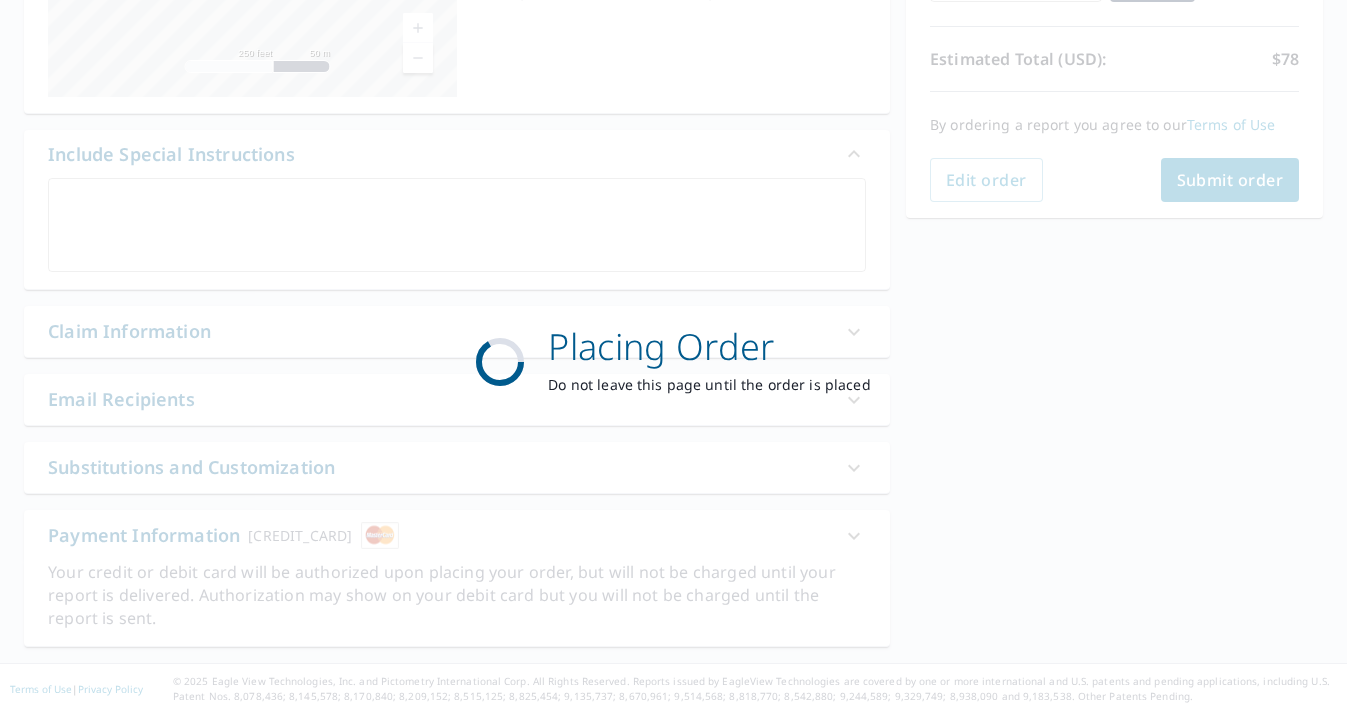 scroll, scrollTop: 419, scrollLeft: 0, axis: vertical 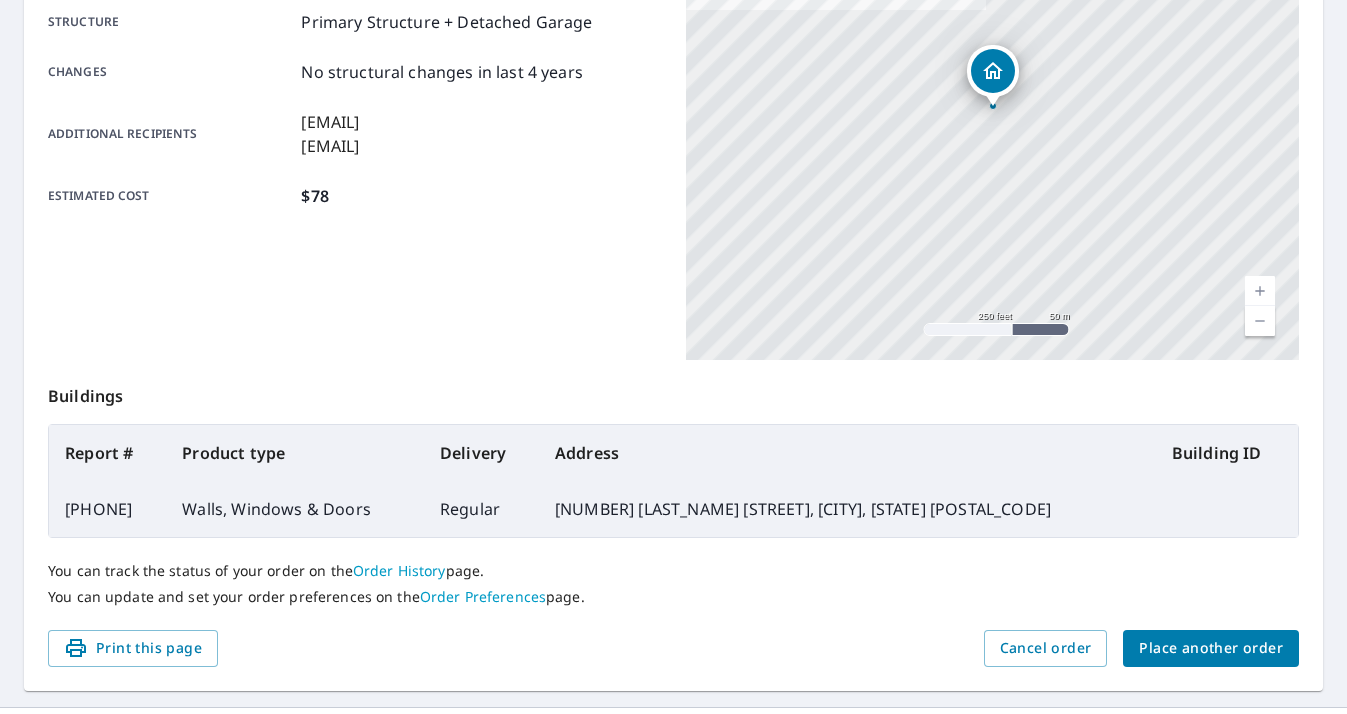 click on "Place another order" at bounding box center (1211, 648) 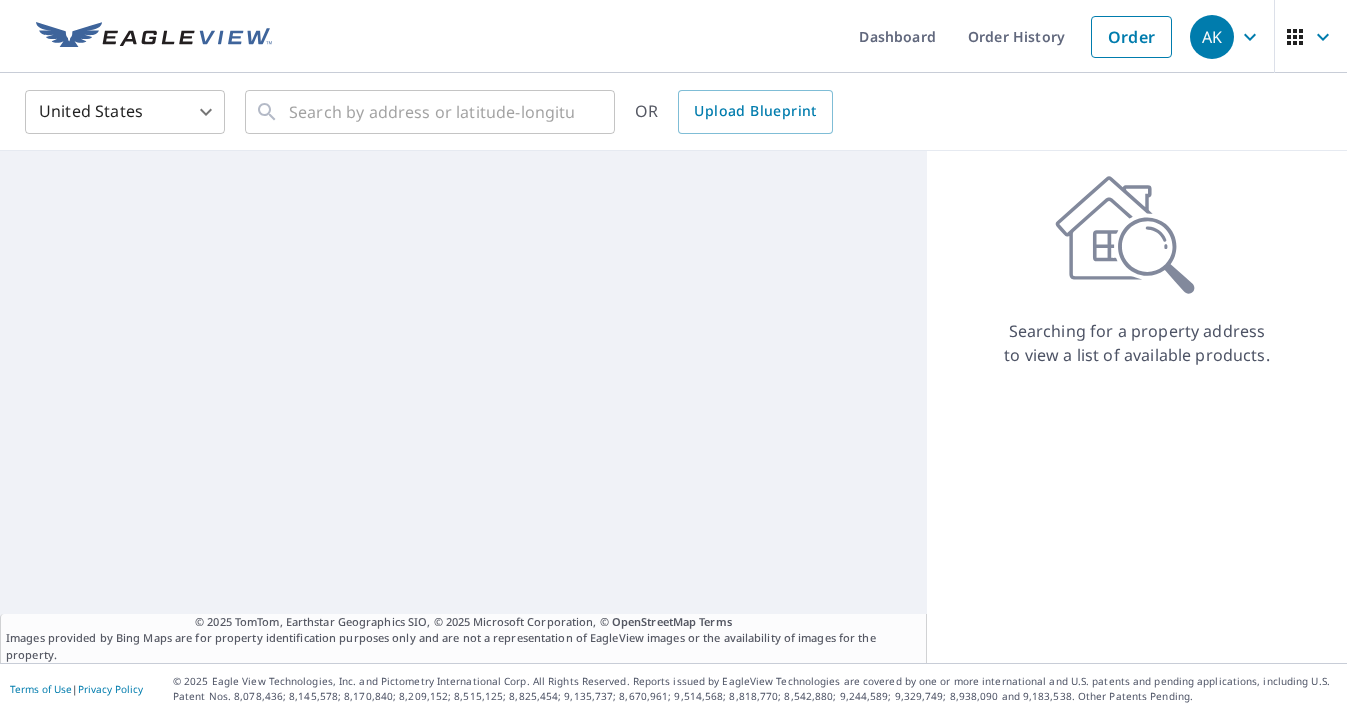 scroll, scrollTop: 0, scrollLeft: 0, axis: both 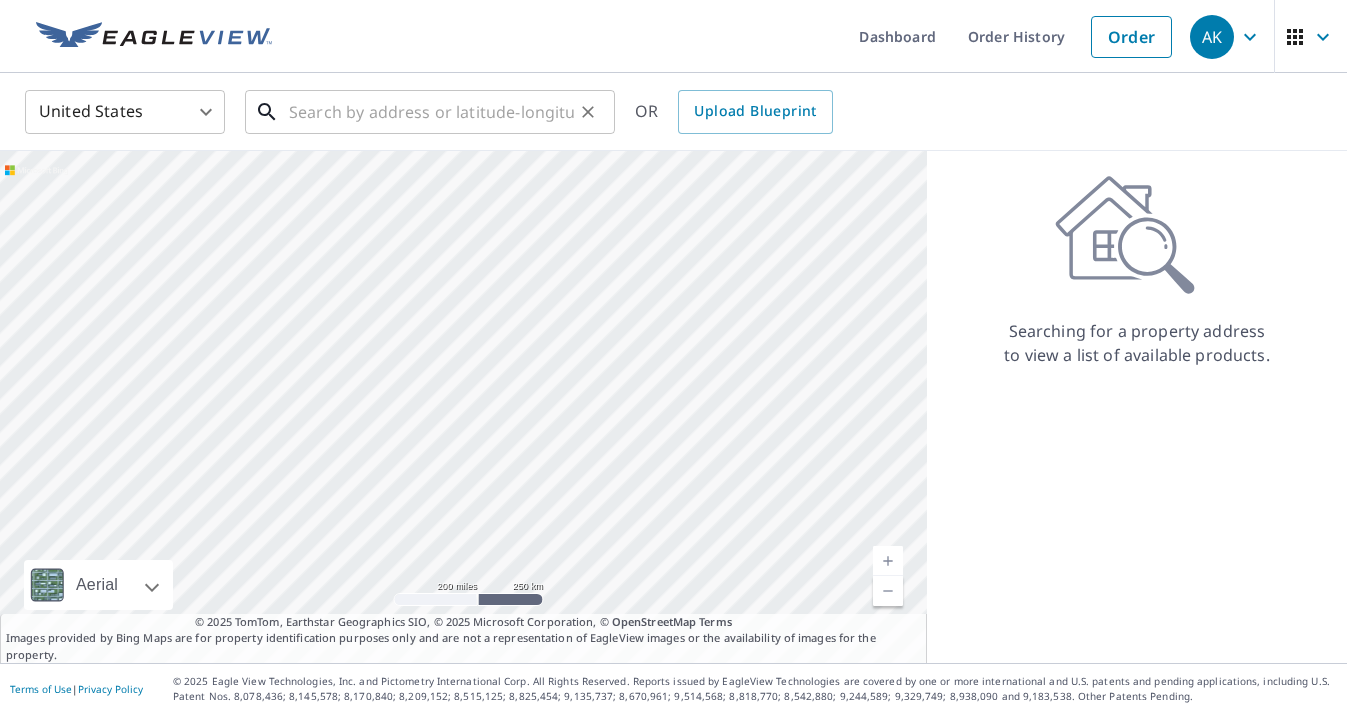 click at bounding box center (431, 112) 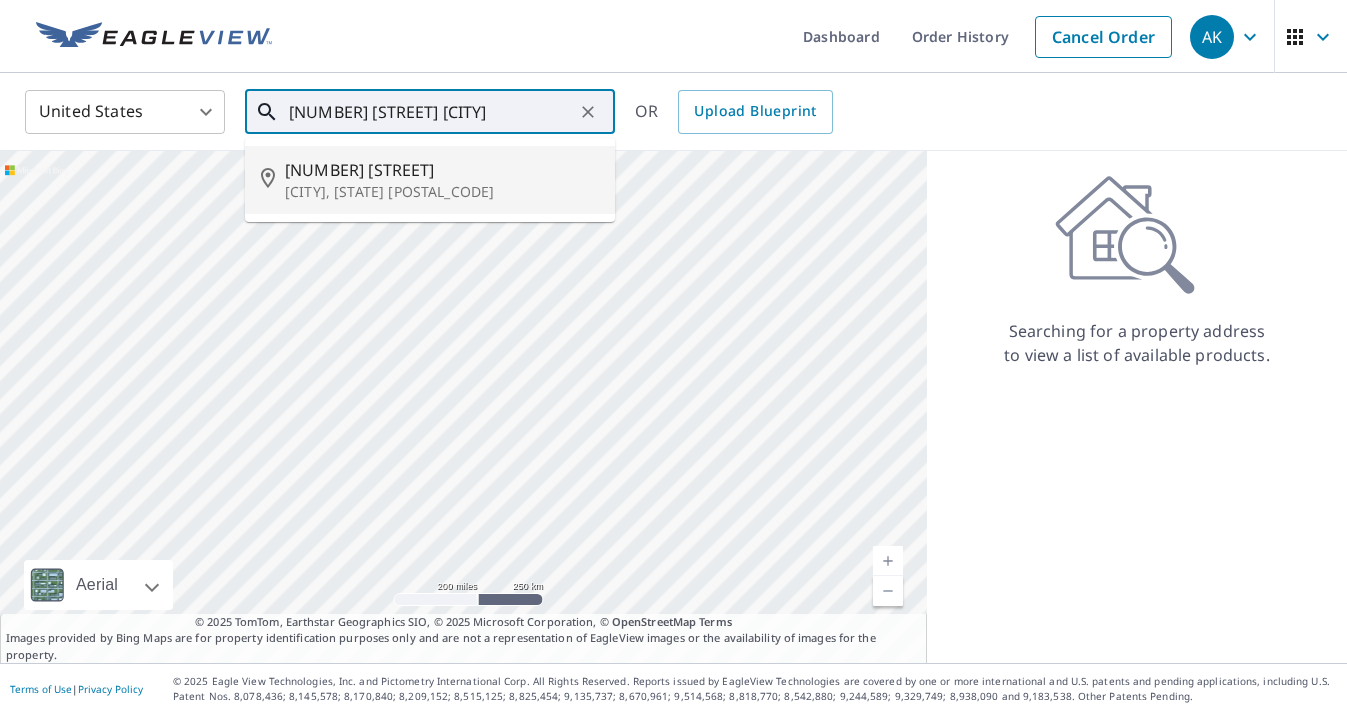 click on "[NUMBER] [STREET]" at bounding box center [442, 170] 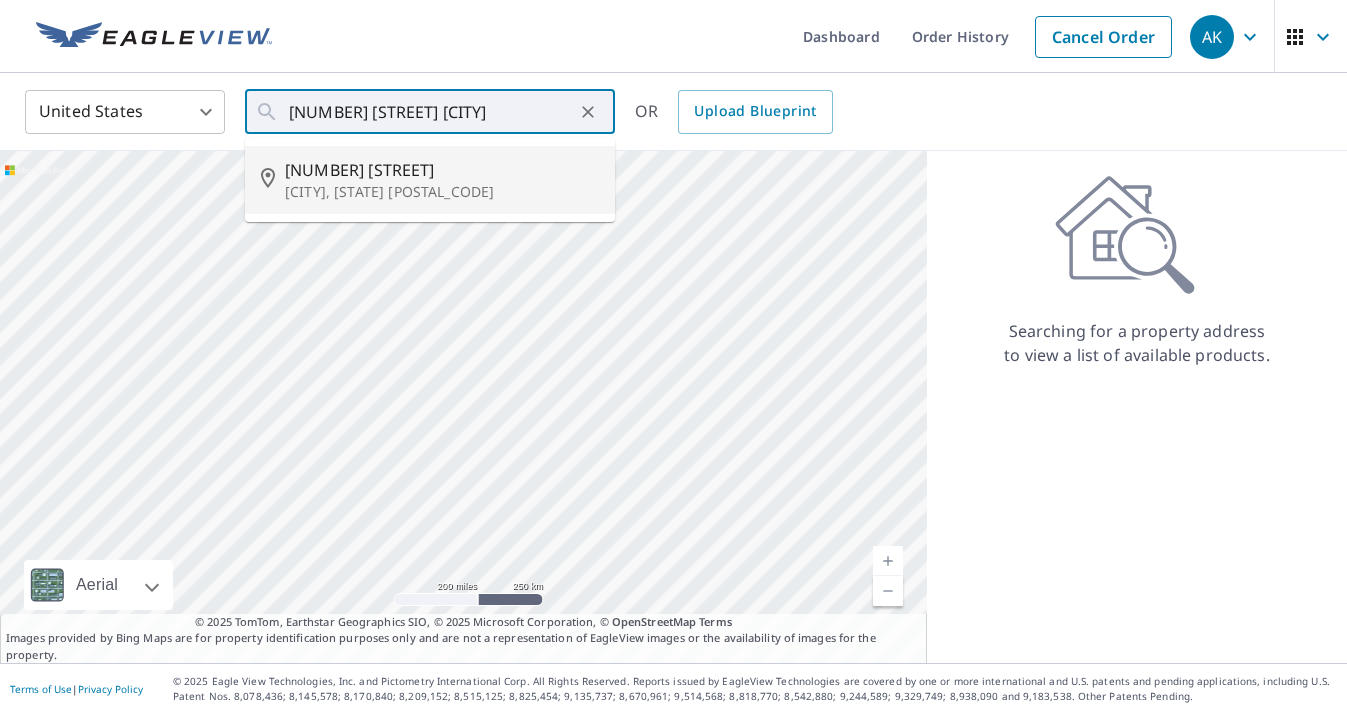 type on "[NUMBER] [STREET] [CITY], [STATE] [POSTAL_CODE]" 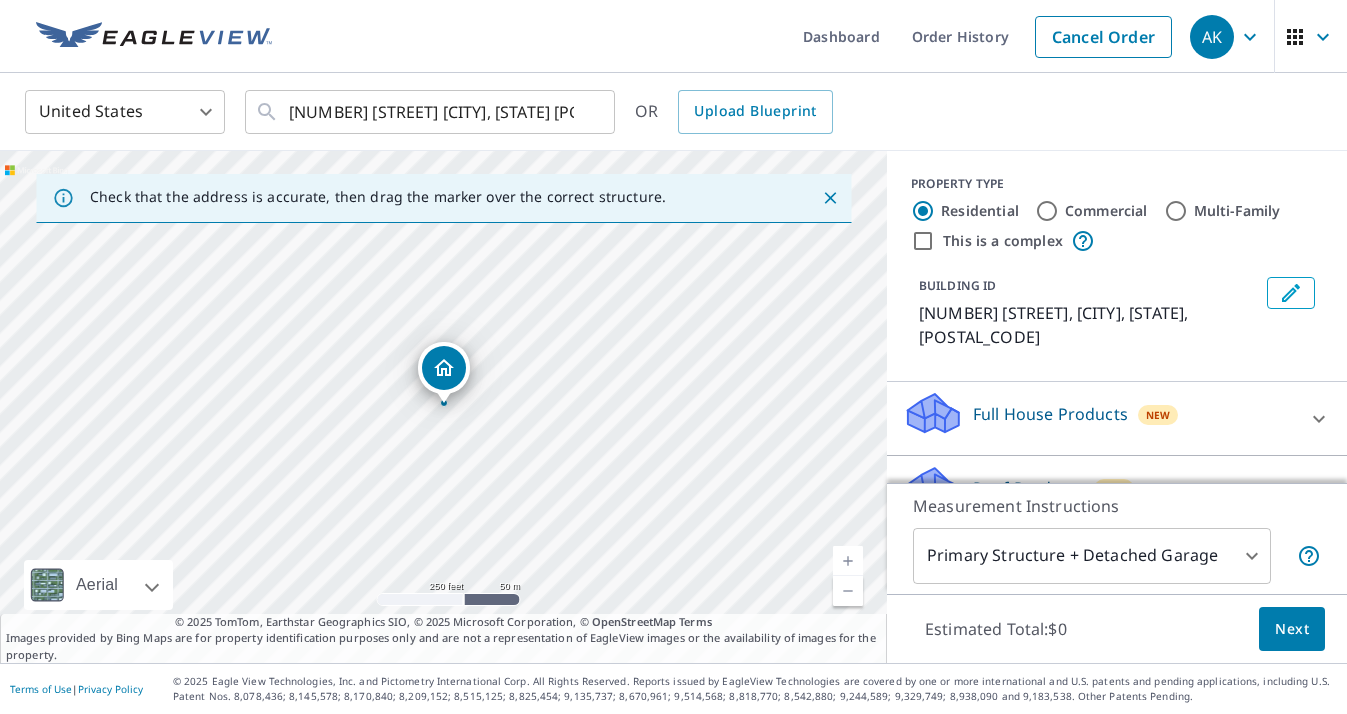 click on "Full House Products" at bounding box center [1050, 414] 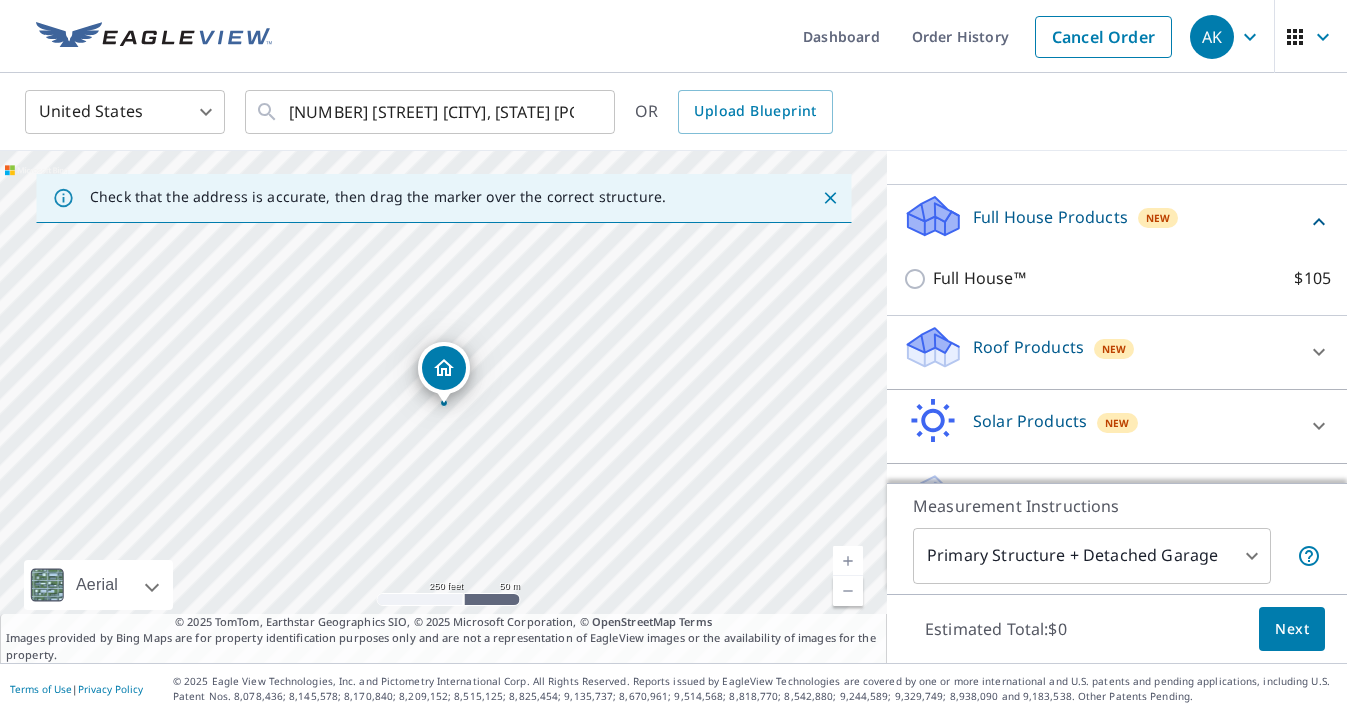 scroll, scrollTop: 228, scrollLeft: 0, axis: vertical 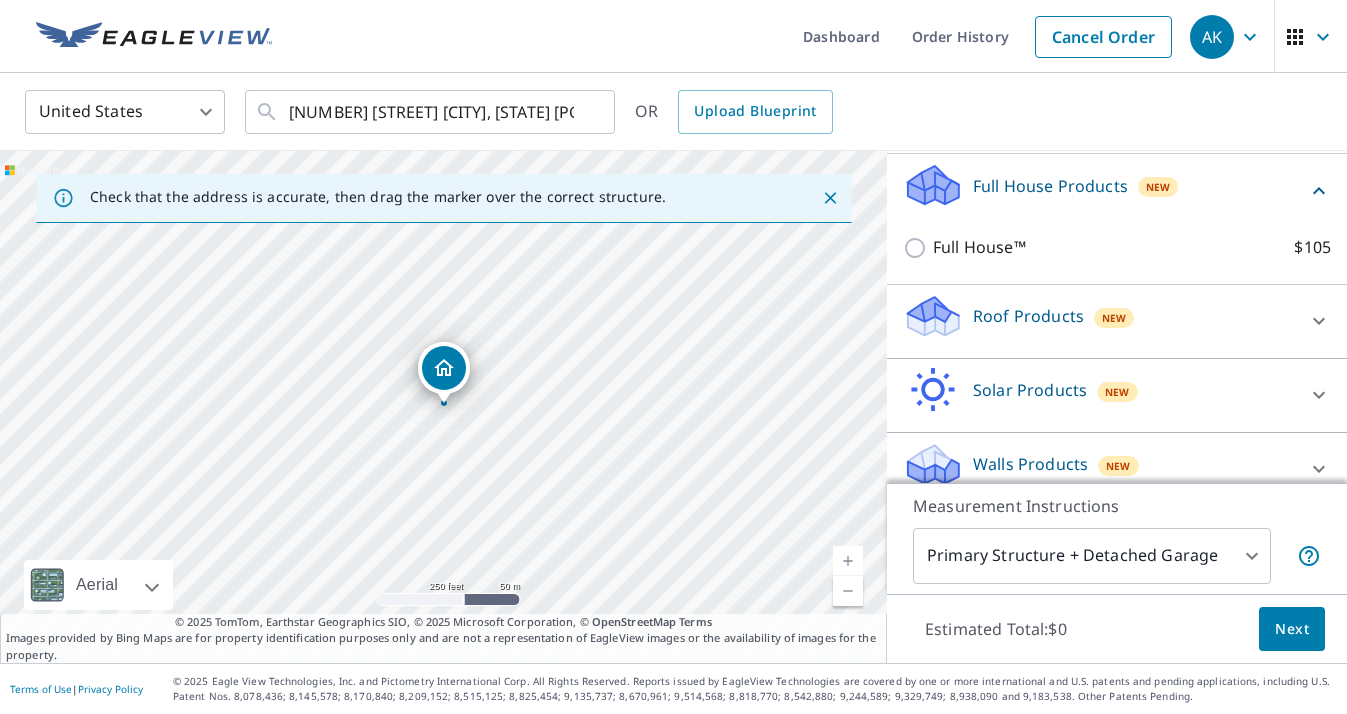 click on "Roof Products" at bounding box center (1028, 316) 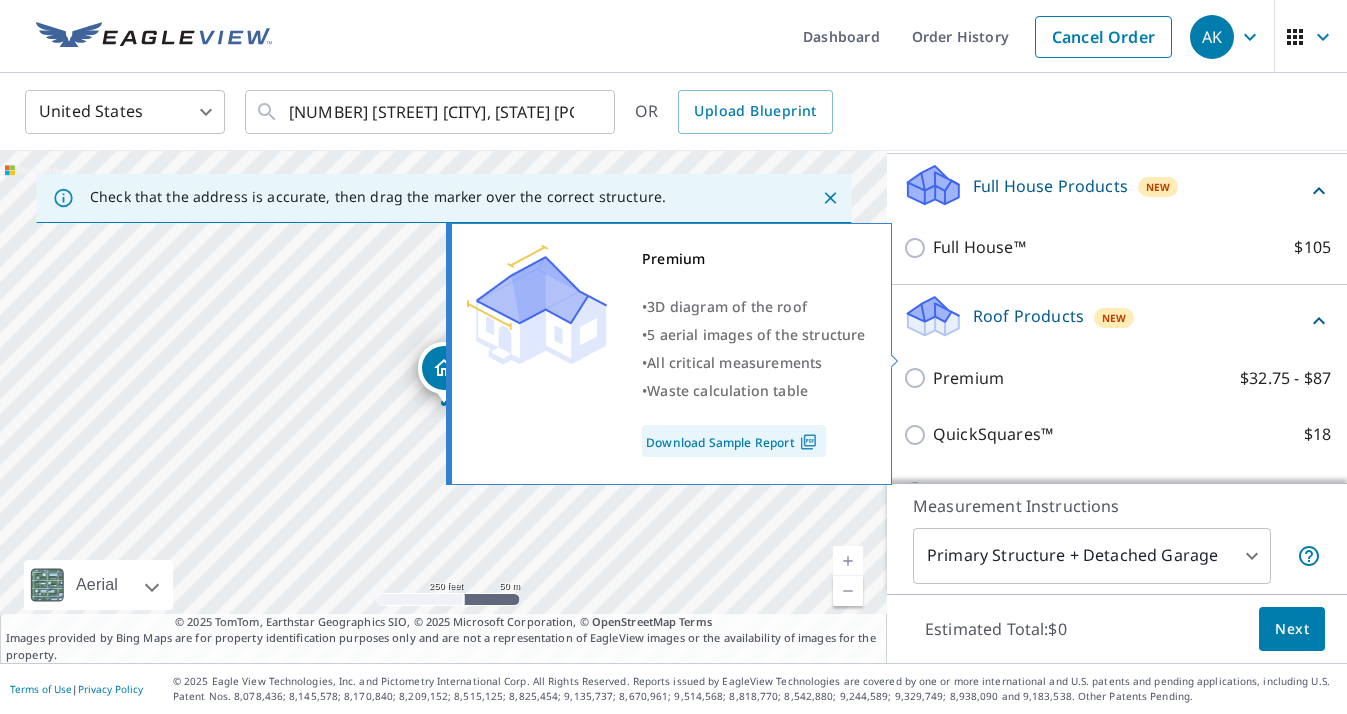 click on "Premium $32.75 - $87" at bounding box center [918, 378] 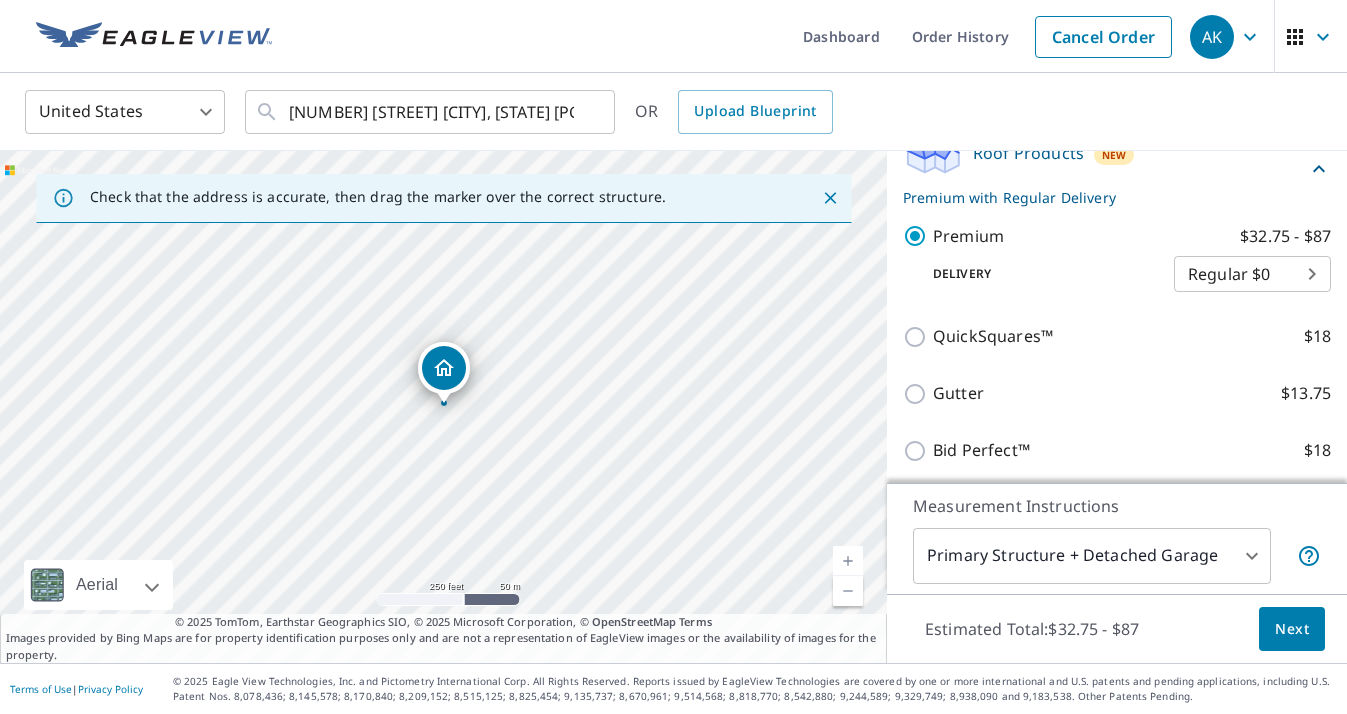 scroll, scrollTop: 522, scrollLeft: 0, axis: vertical 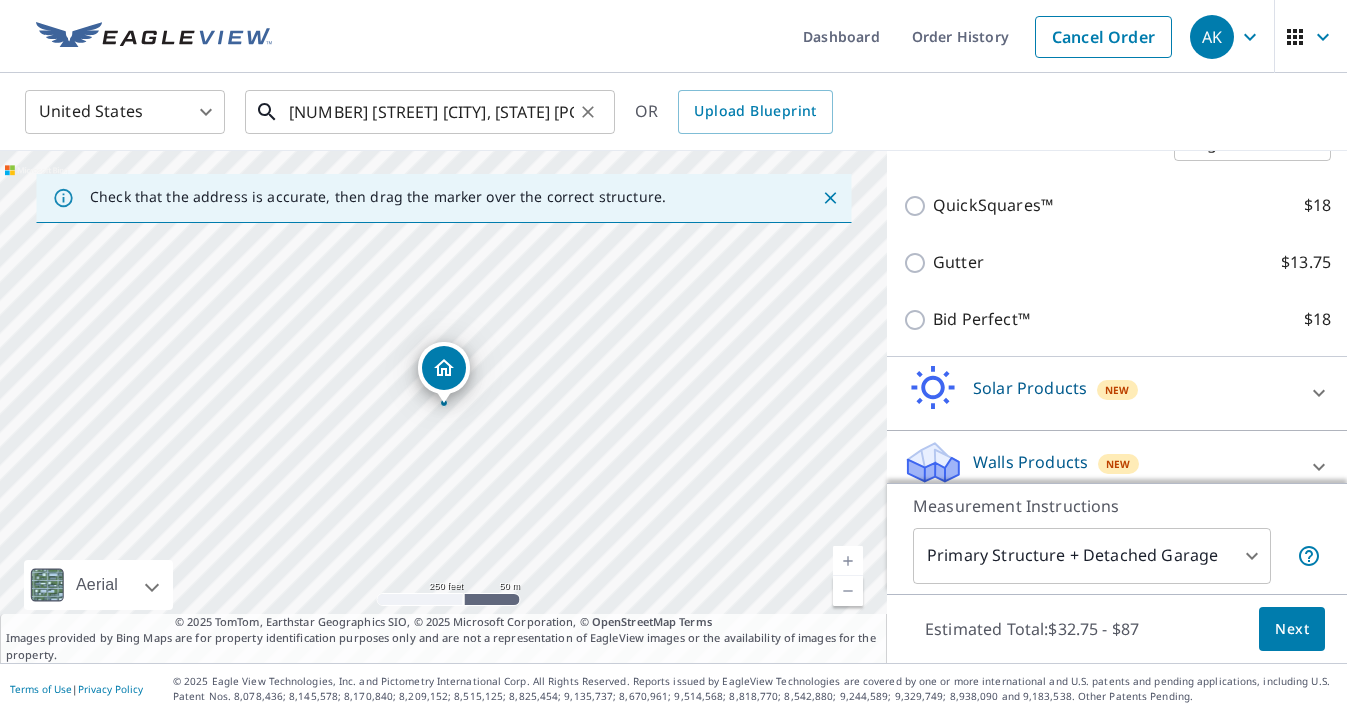 click on "[NUMBER] [STREET] [CITY], [STATE] [POSTAL_CODE]" at bounding box center (431, 112) 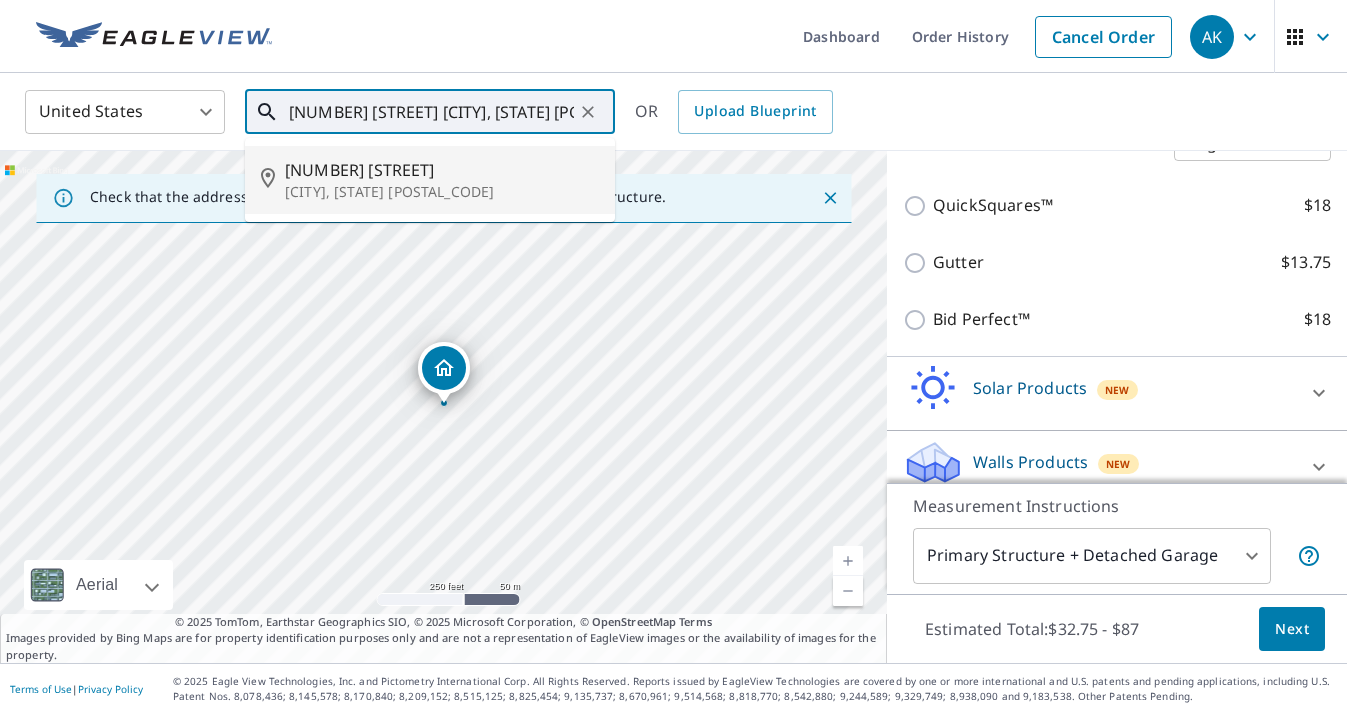 click on "[NUMBER] [STREET]" at bounding box center (442, 170) 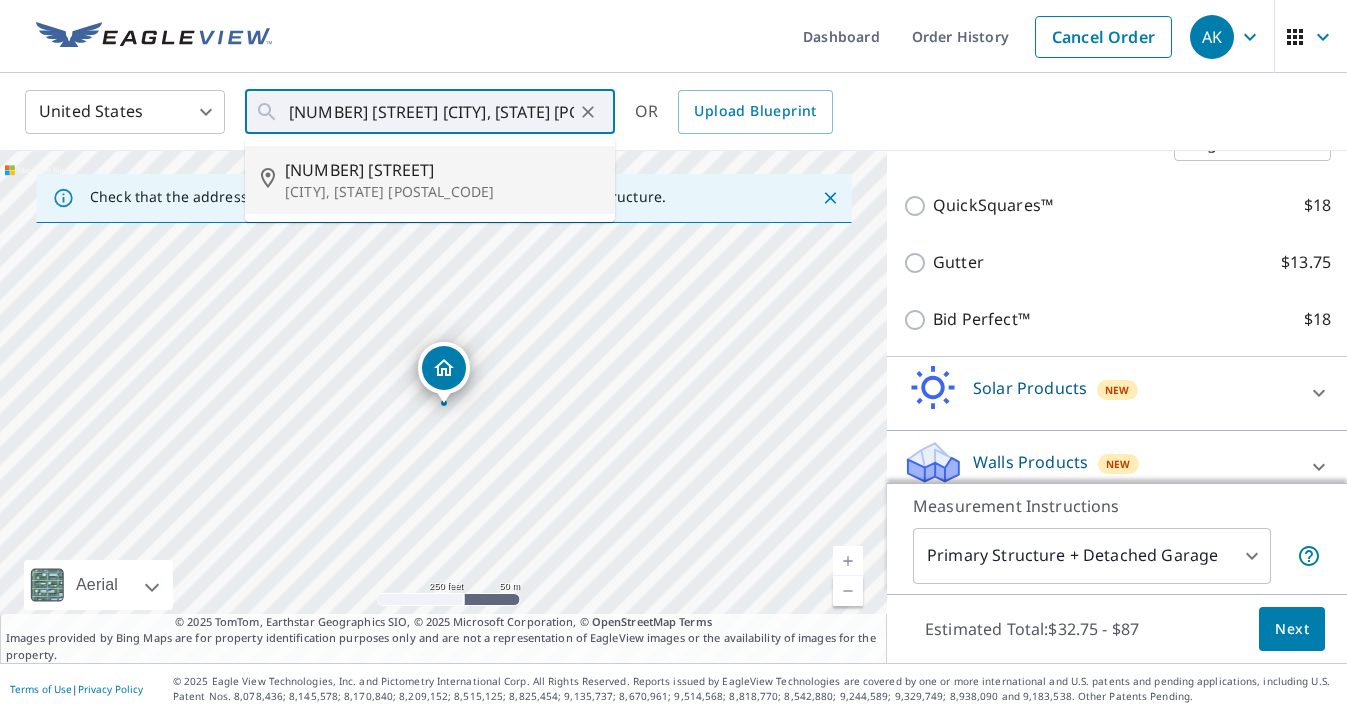 type on "[NUMBER] [STREET] [CITY], [STATE] [POSTAL_CODE]" 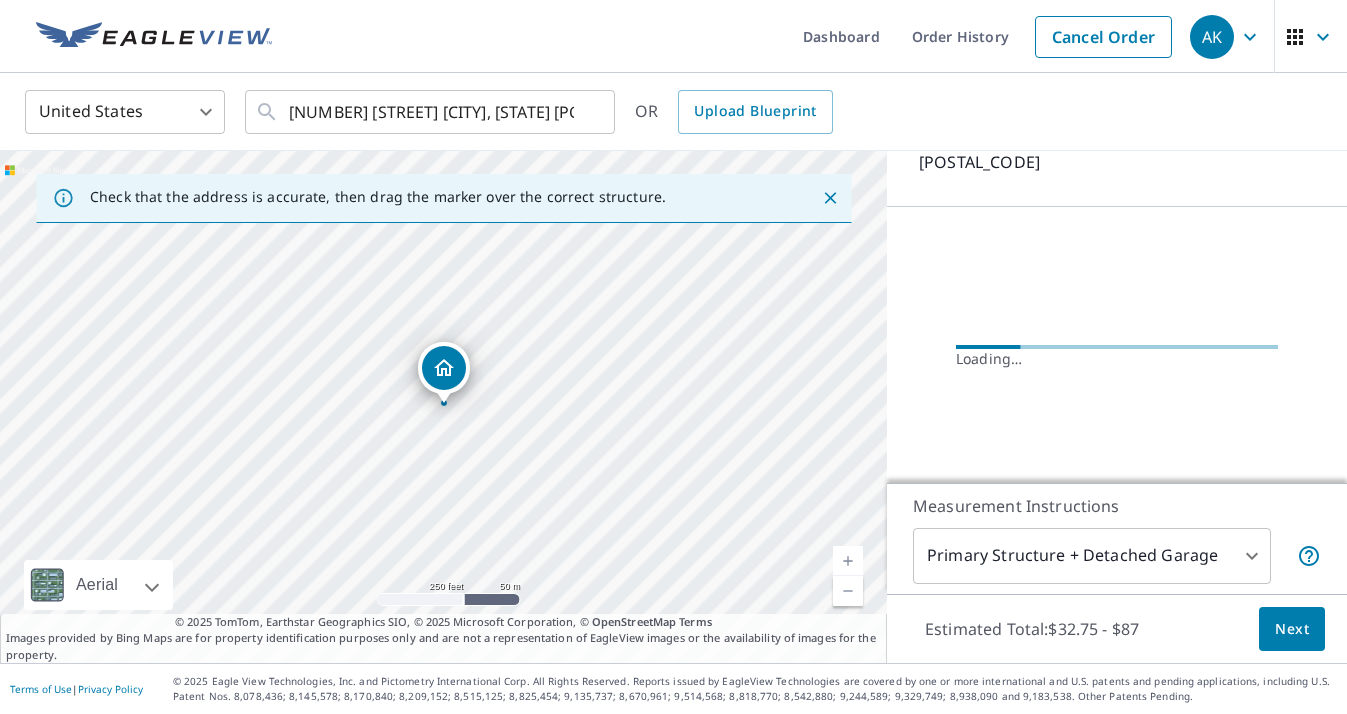 scroll, scrollTop: 192, scrollLeft: 0, axis: vertical 